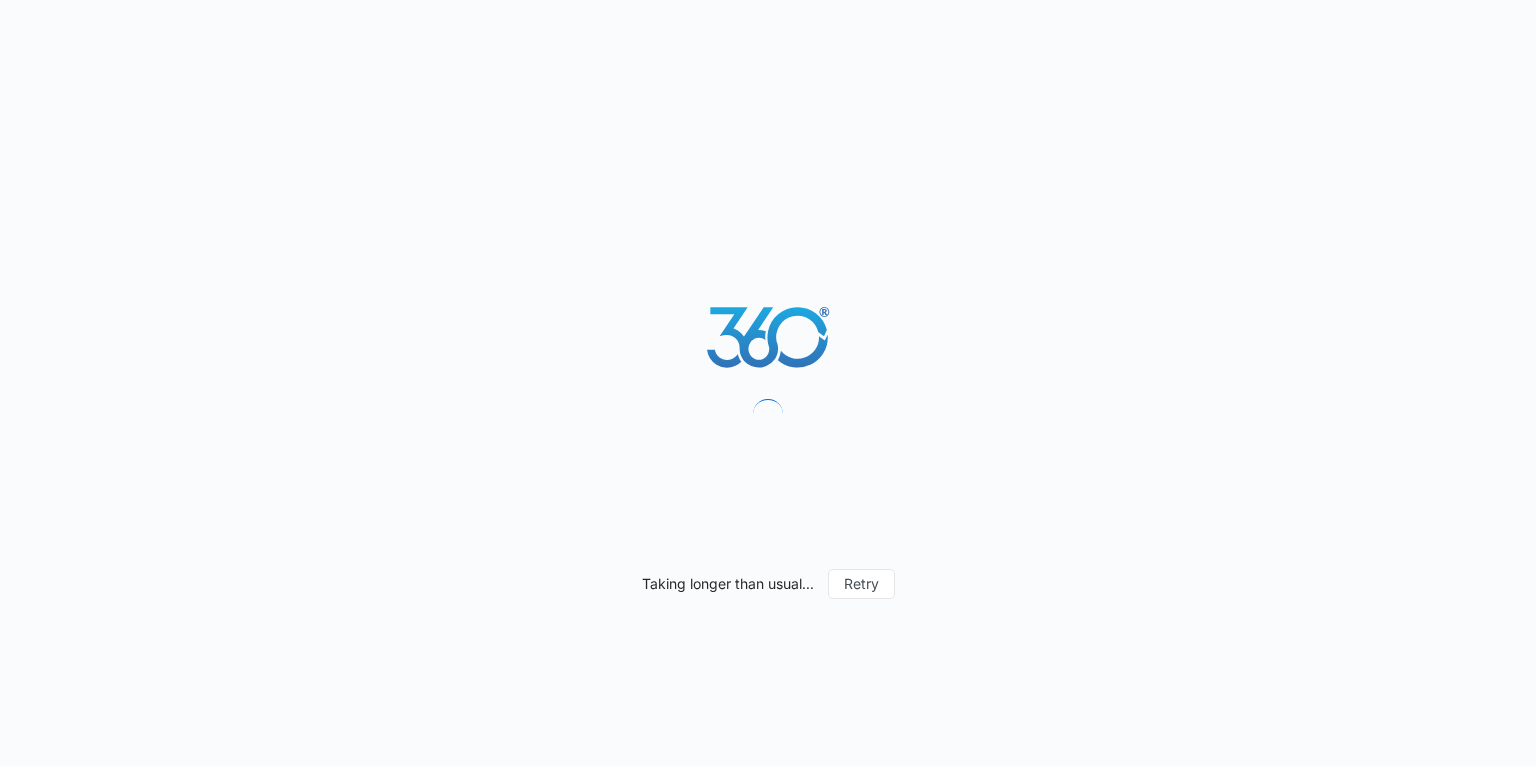 scroll, scrollTop: 0, scrollLeft: 0, axis: both 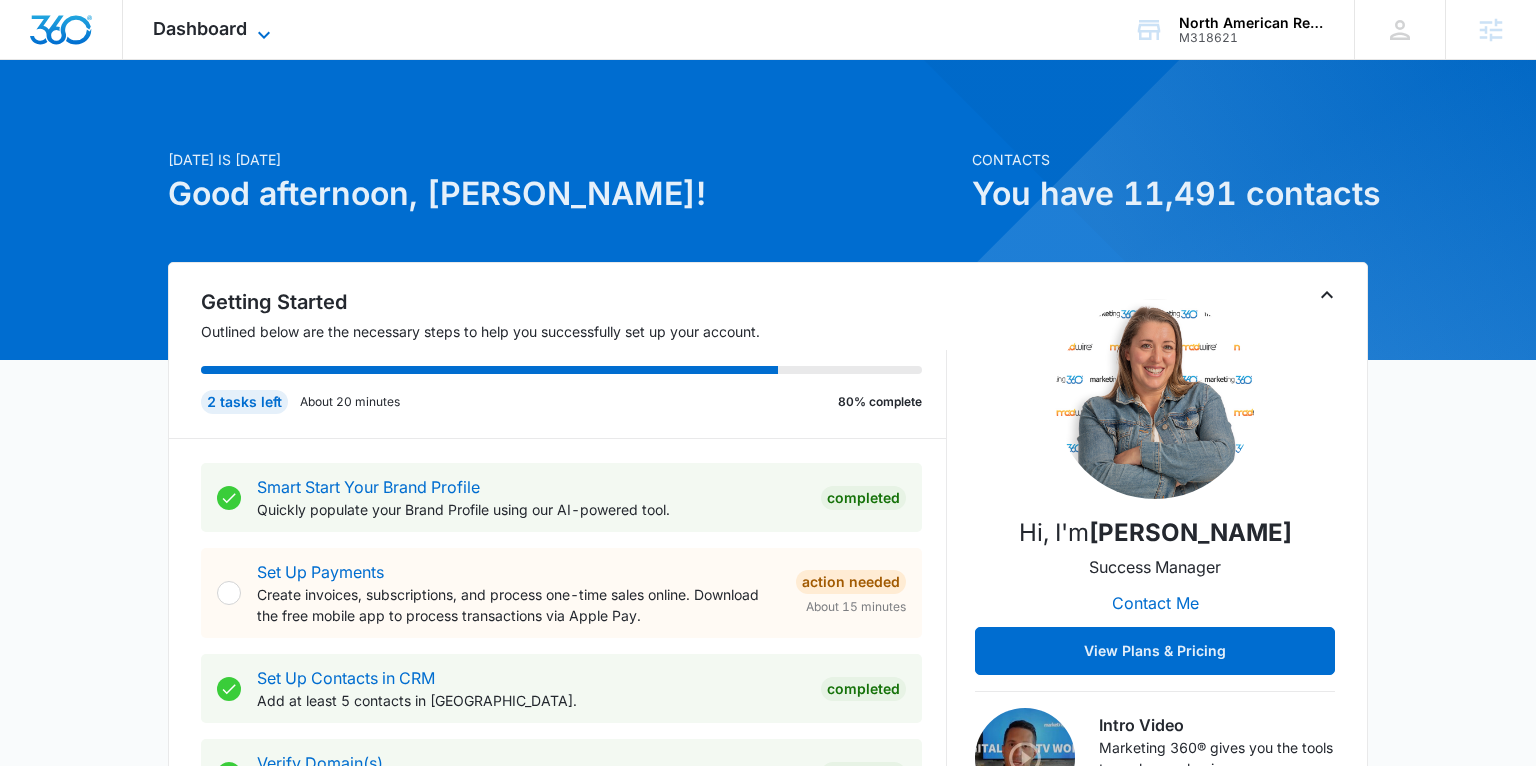 click on "Dashboard" at bounding box center [200, 28] 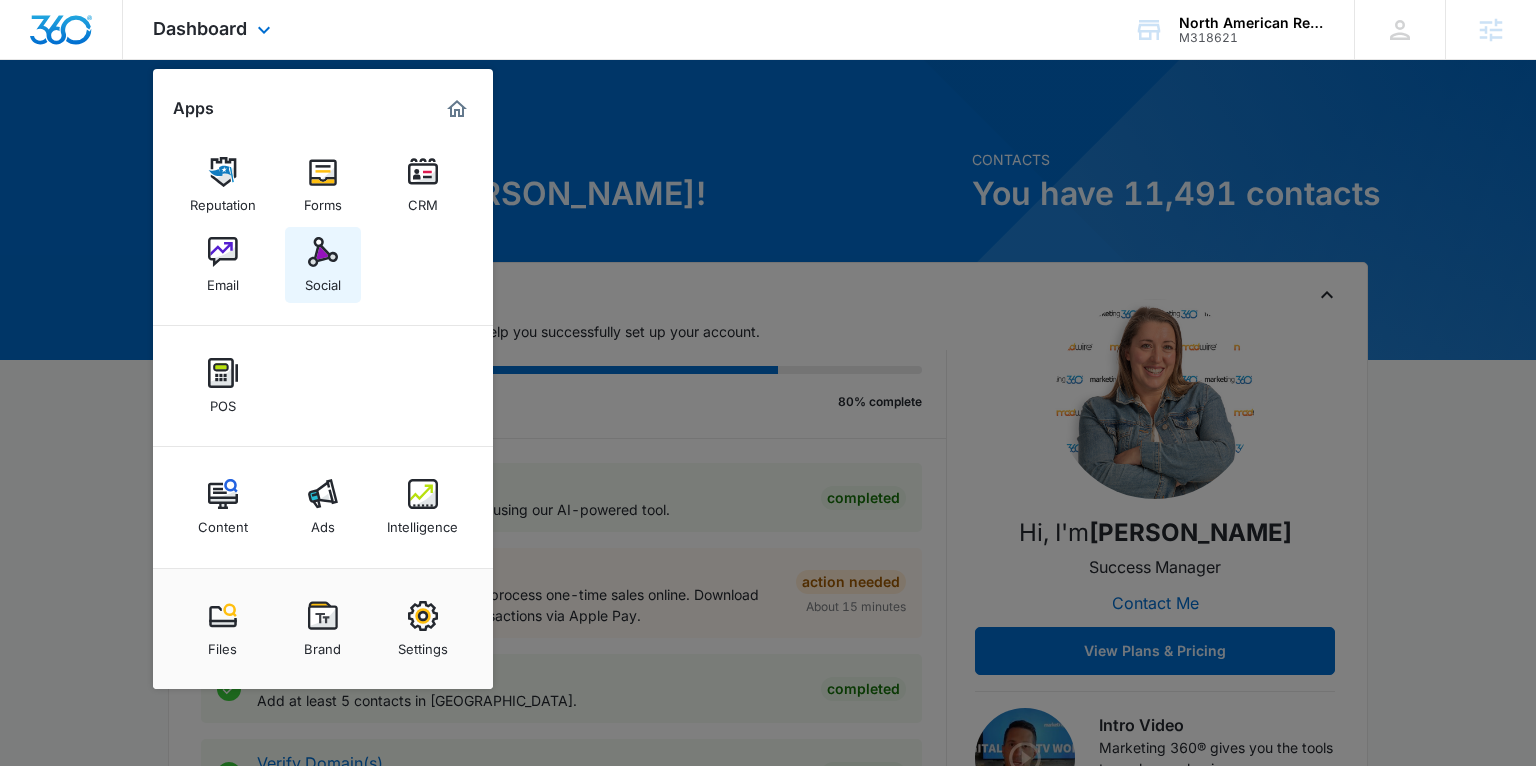 click on "Social" at bounding box center [323, 280] 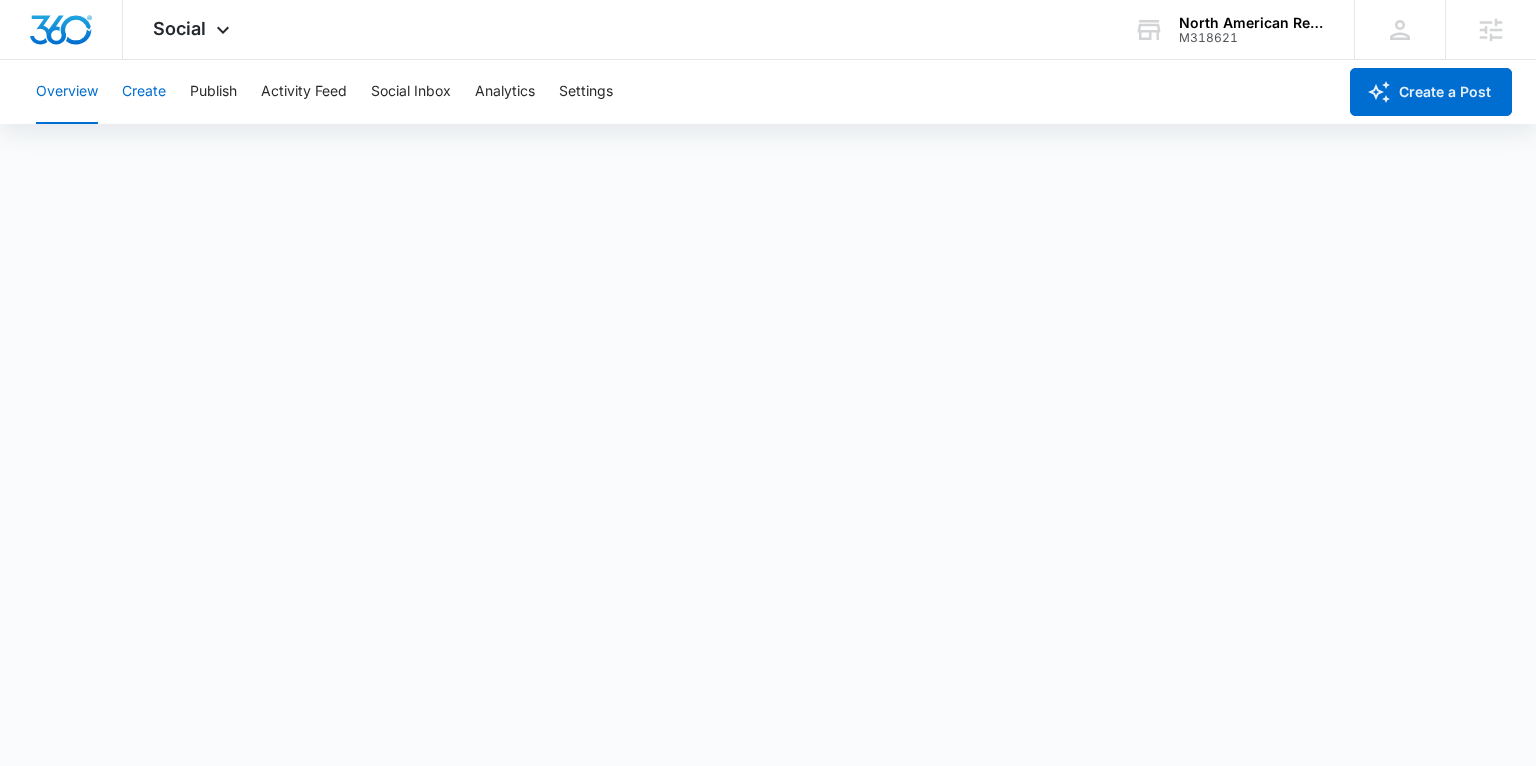 click on "Create" at bounding box center (144, 92) 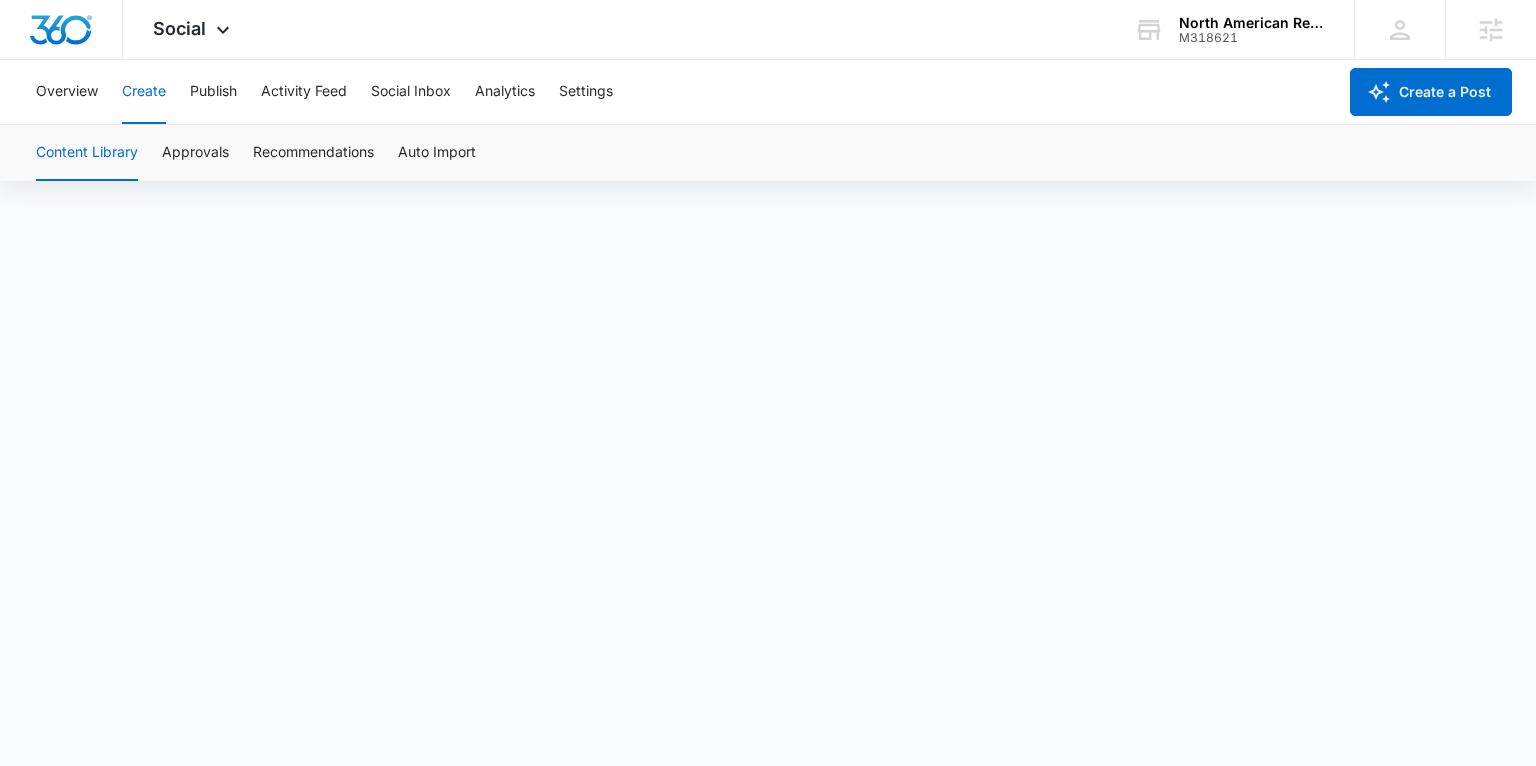 scroll, scrollTop: 14, scrollLeft: 0, axis: vertical 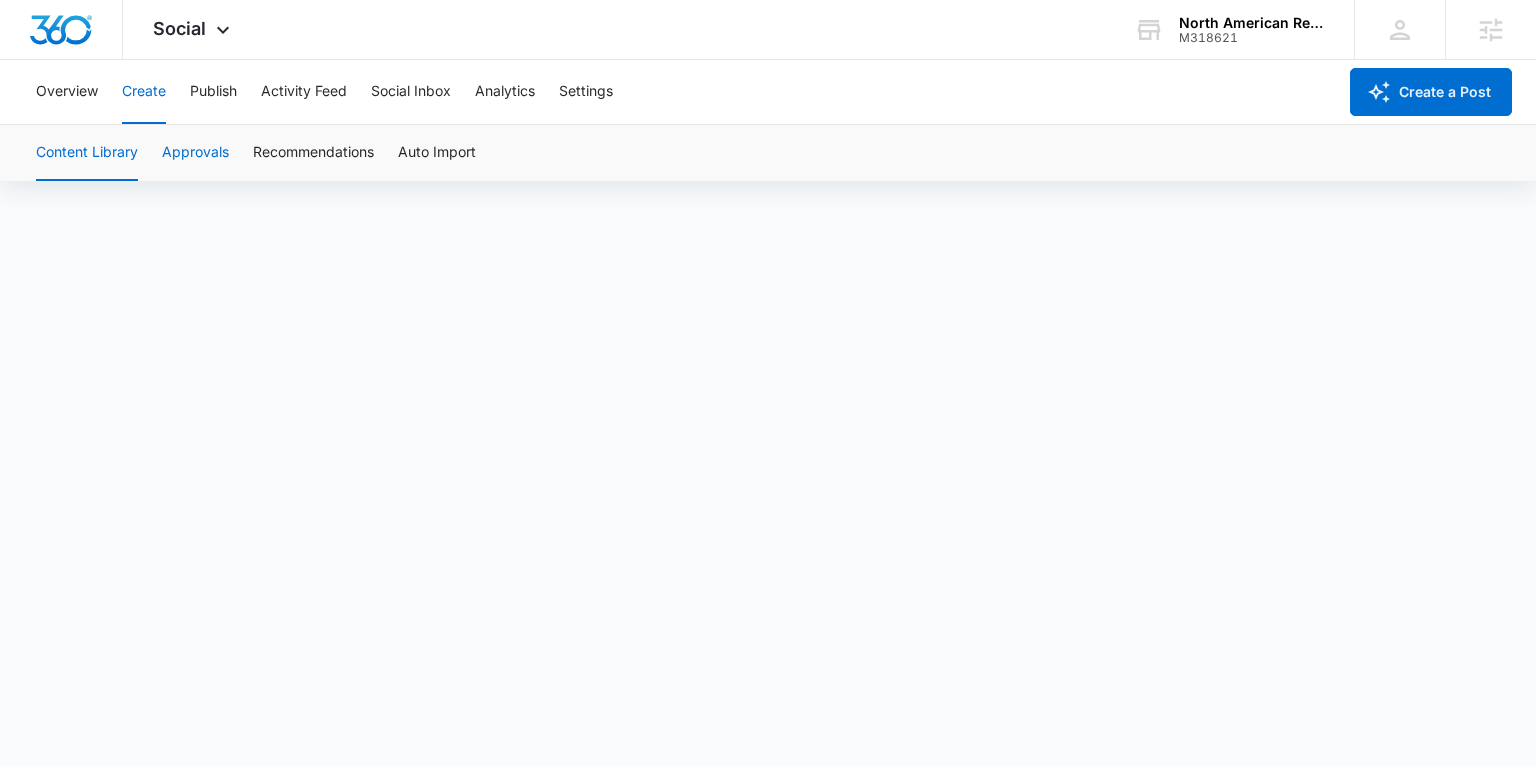 click on "Approvals" at bounding box center [195, 153] 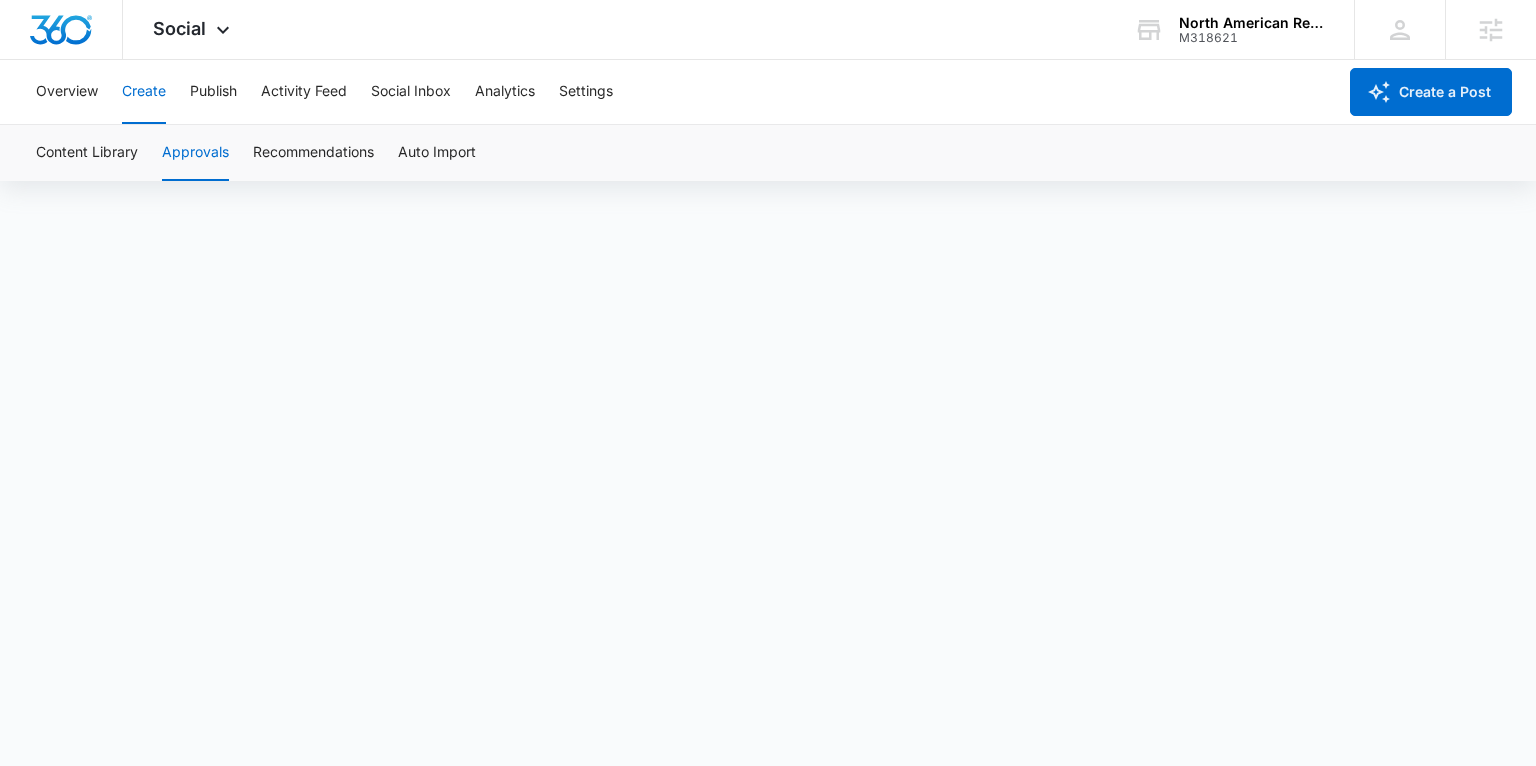 scroll, scrollTop: 0, scrollLeft: 0, axis: both 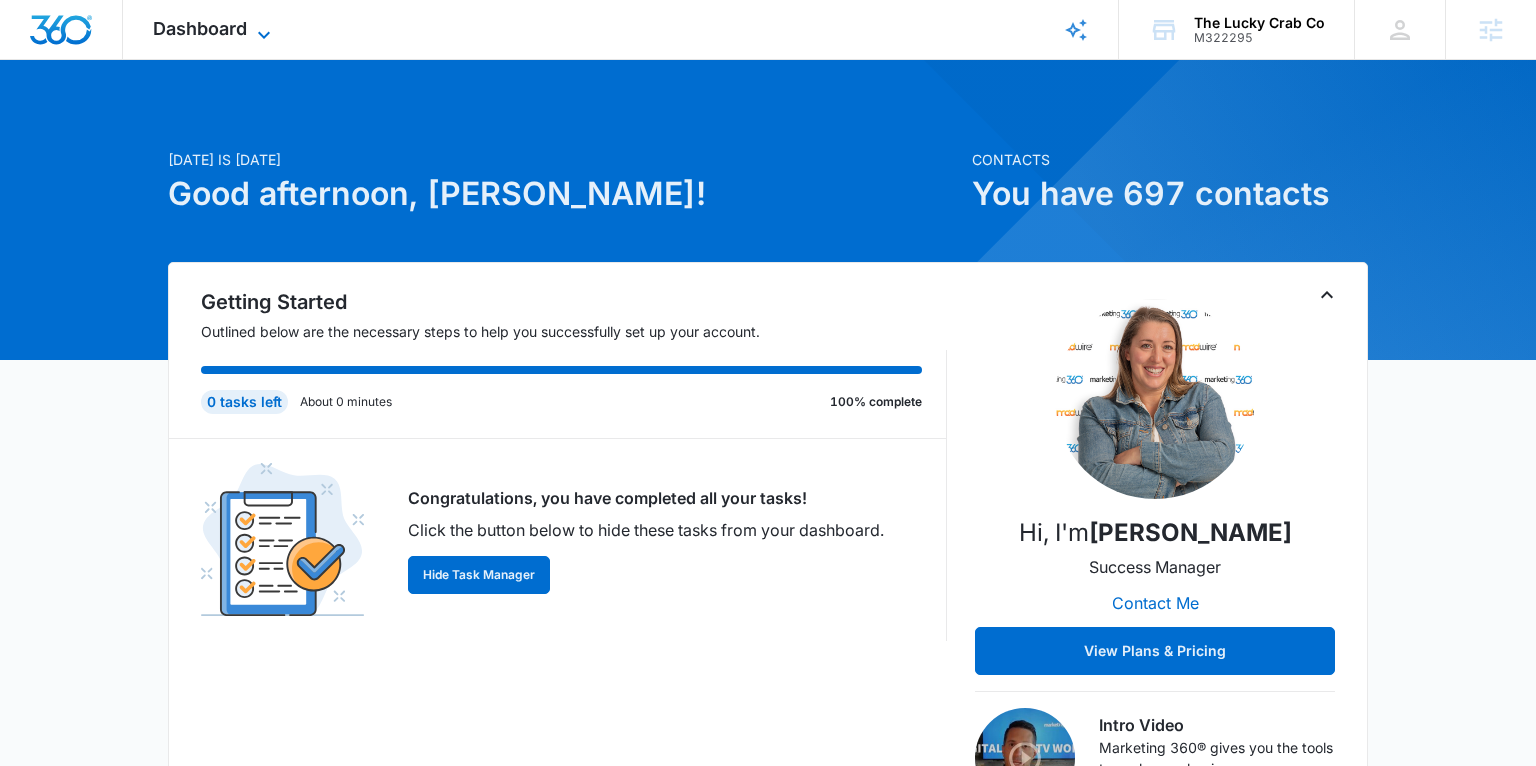 click on "Dashboard" at bounding box center (200, 28) 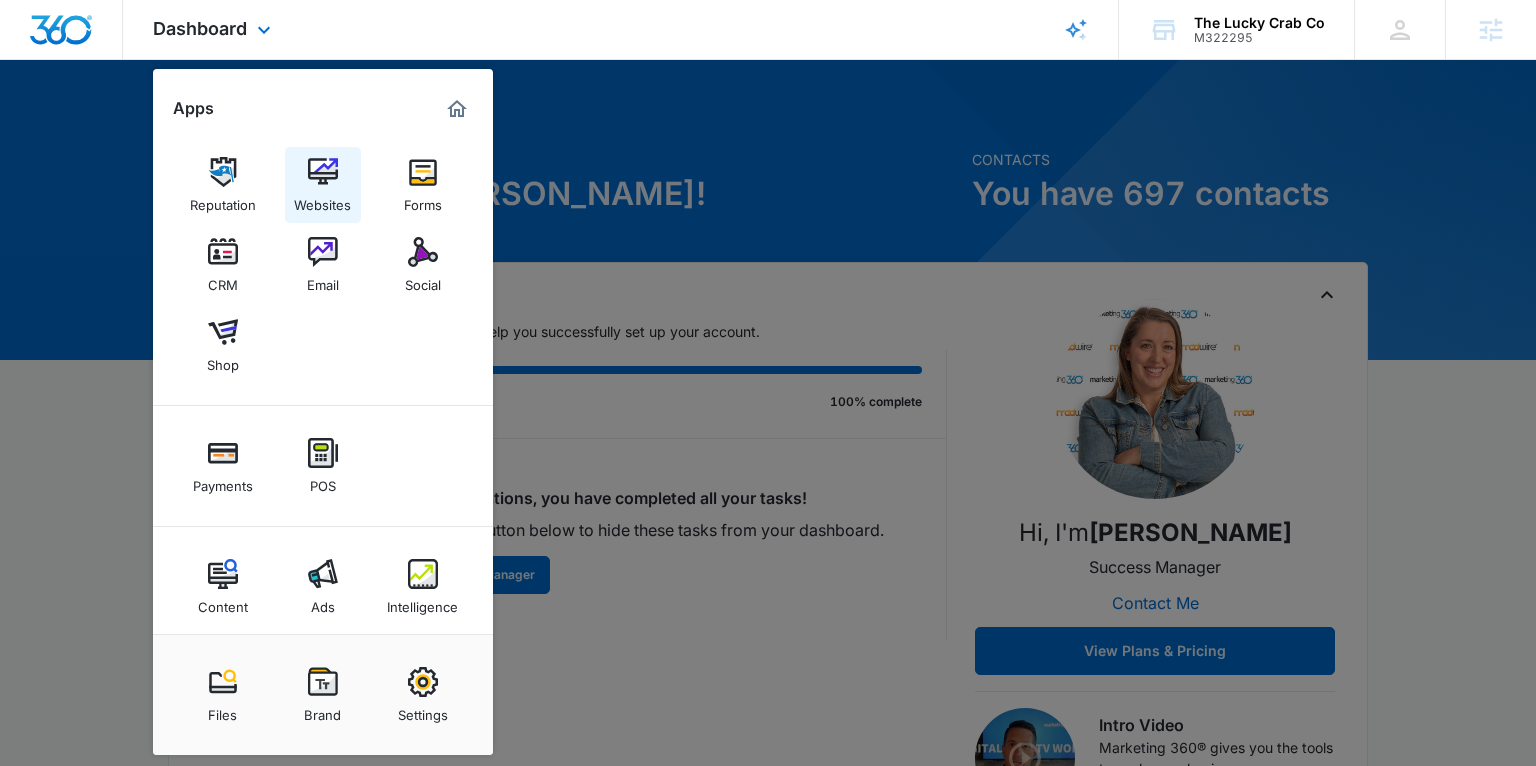 click on "Websites" at bounding box center (322, 200) 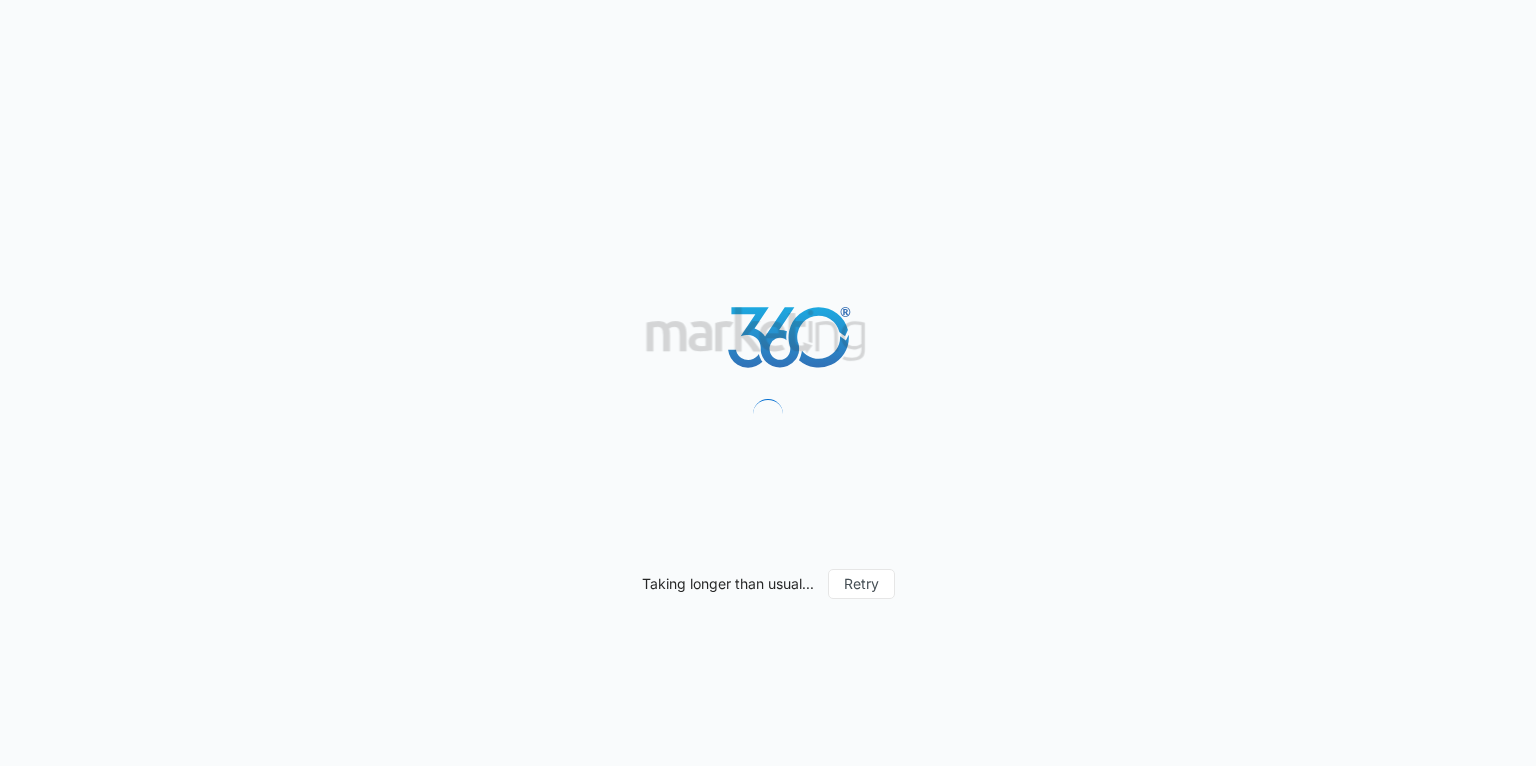 scroll, scrollTop: 0, scrollLeft: 0, axis: both 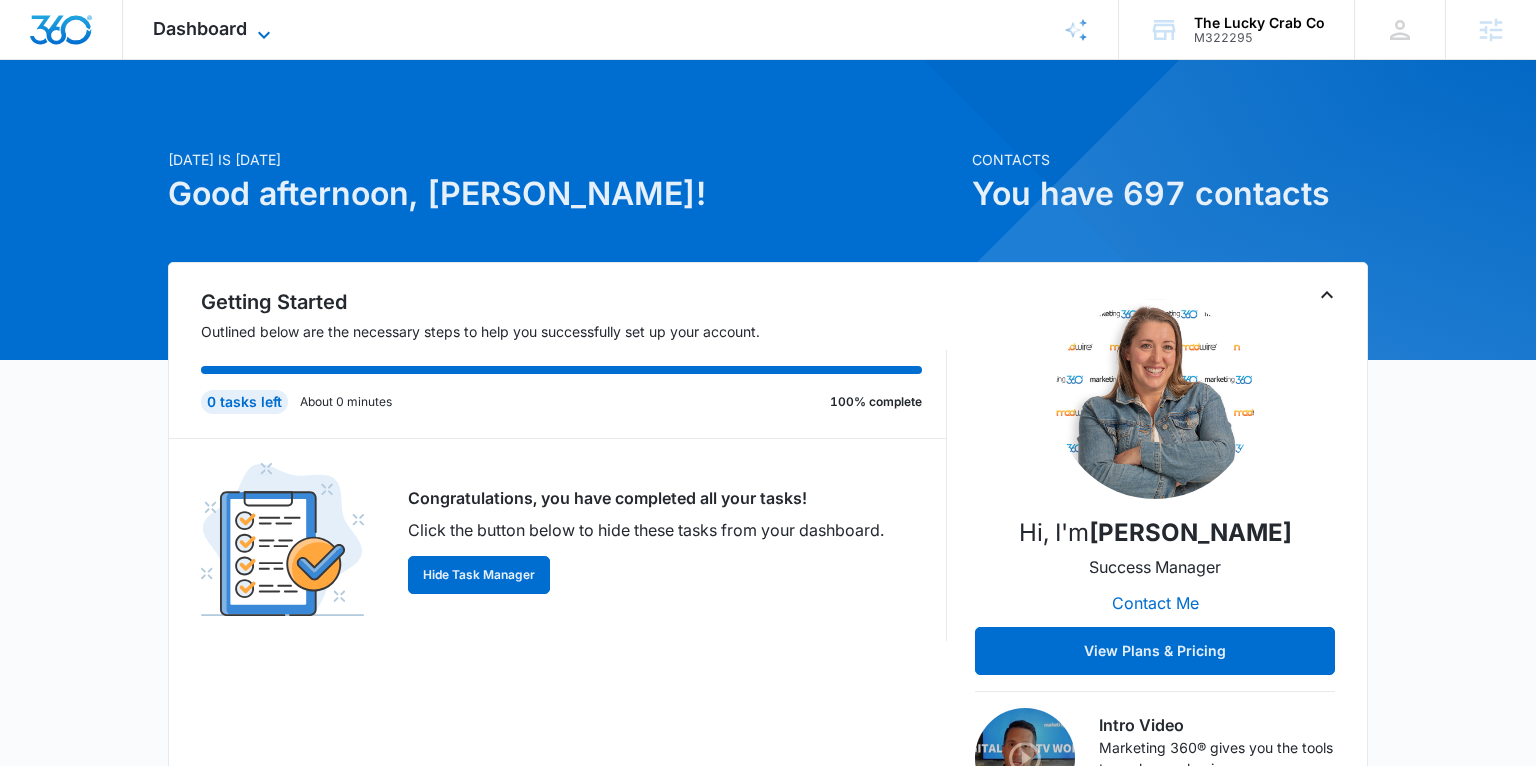 click on "Dashboard" at bounding box center [200, 28] 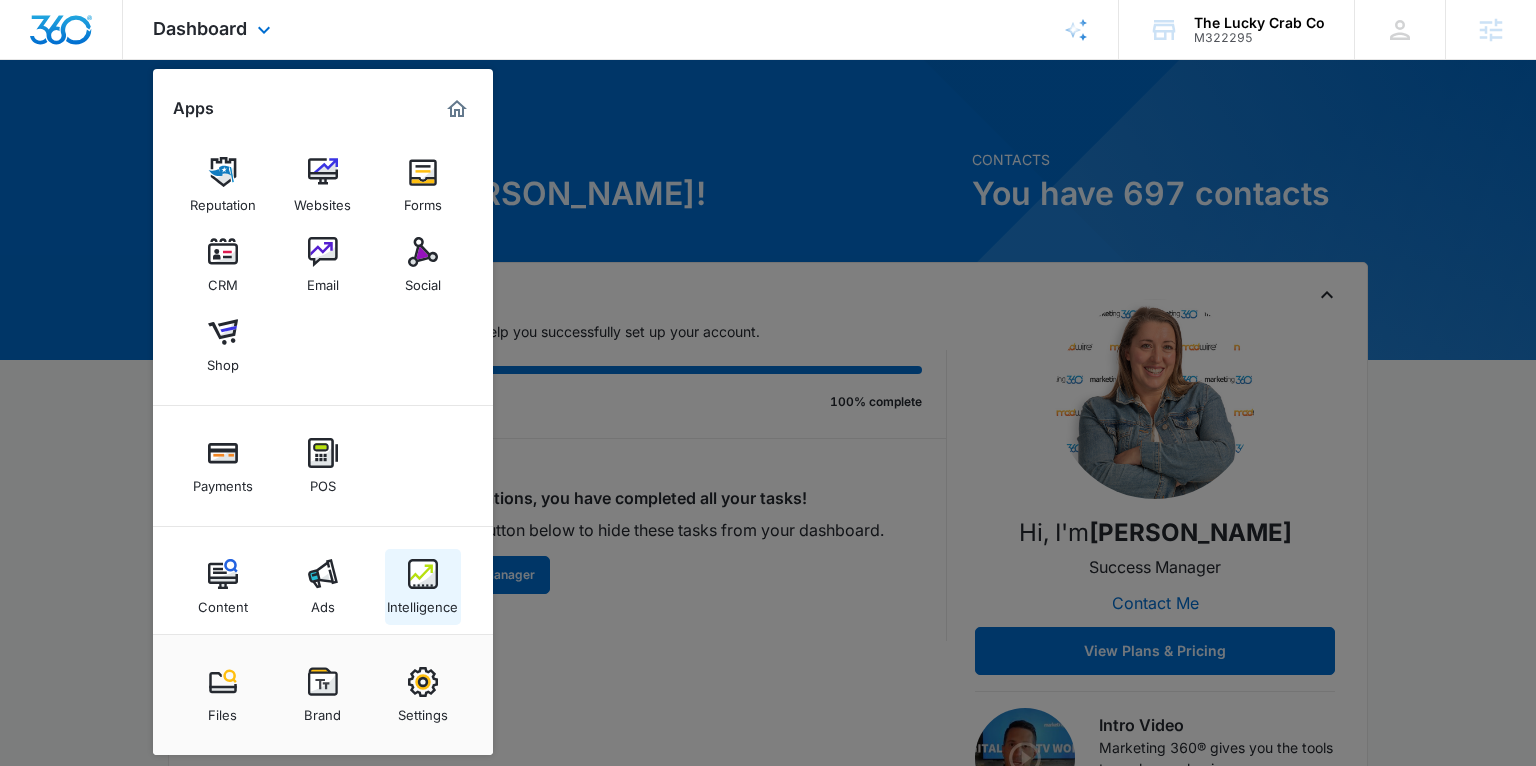 scroll, scrollTop: 0, scrollLeft: 0, axis: both 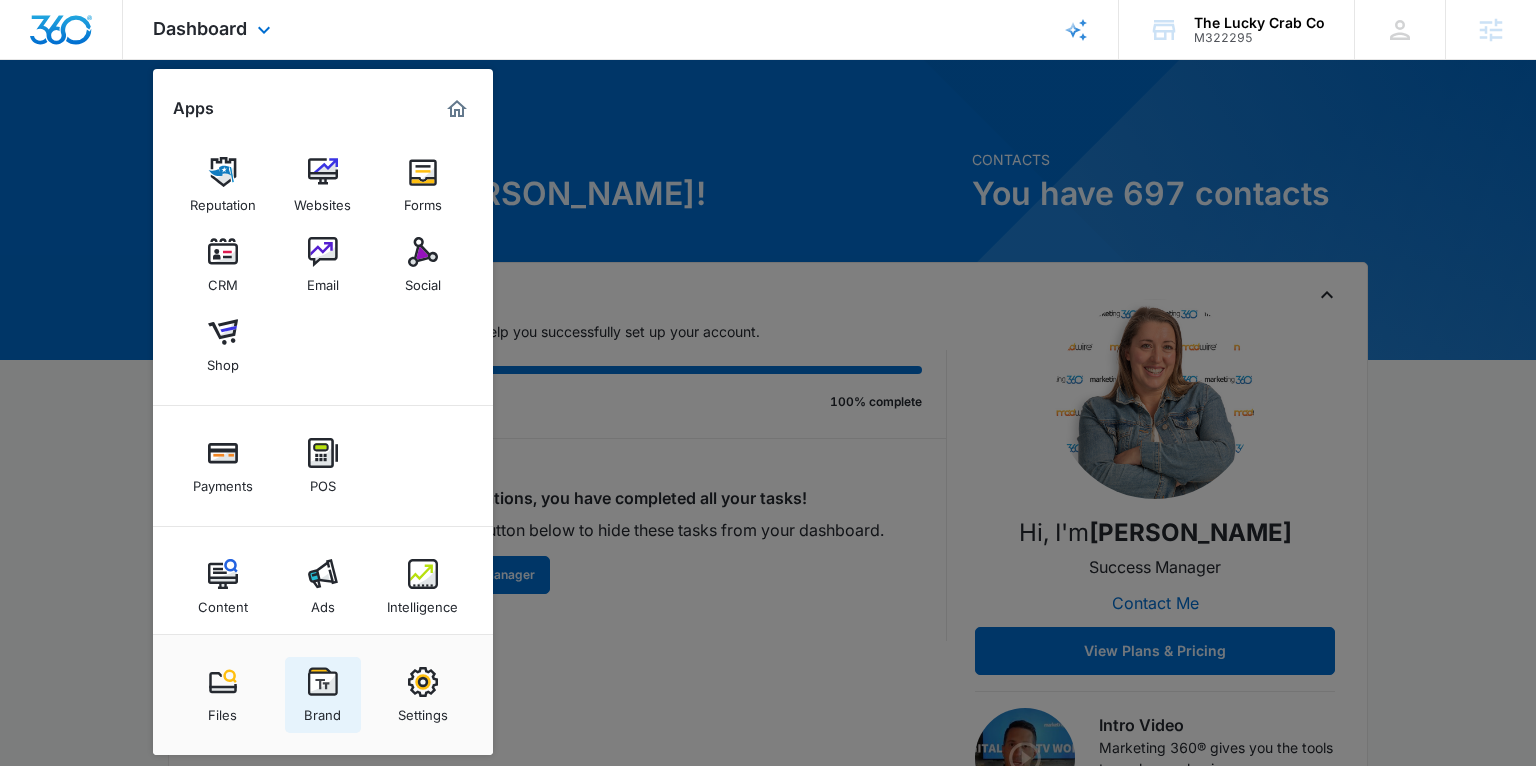 click at bounding box center (323, 682) 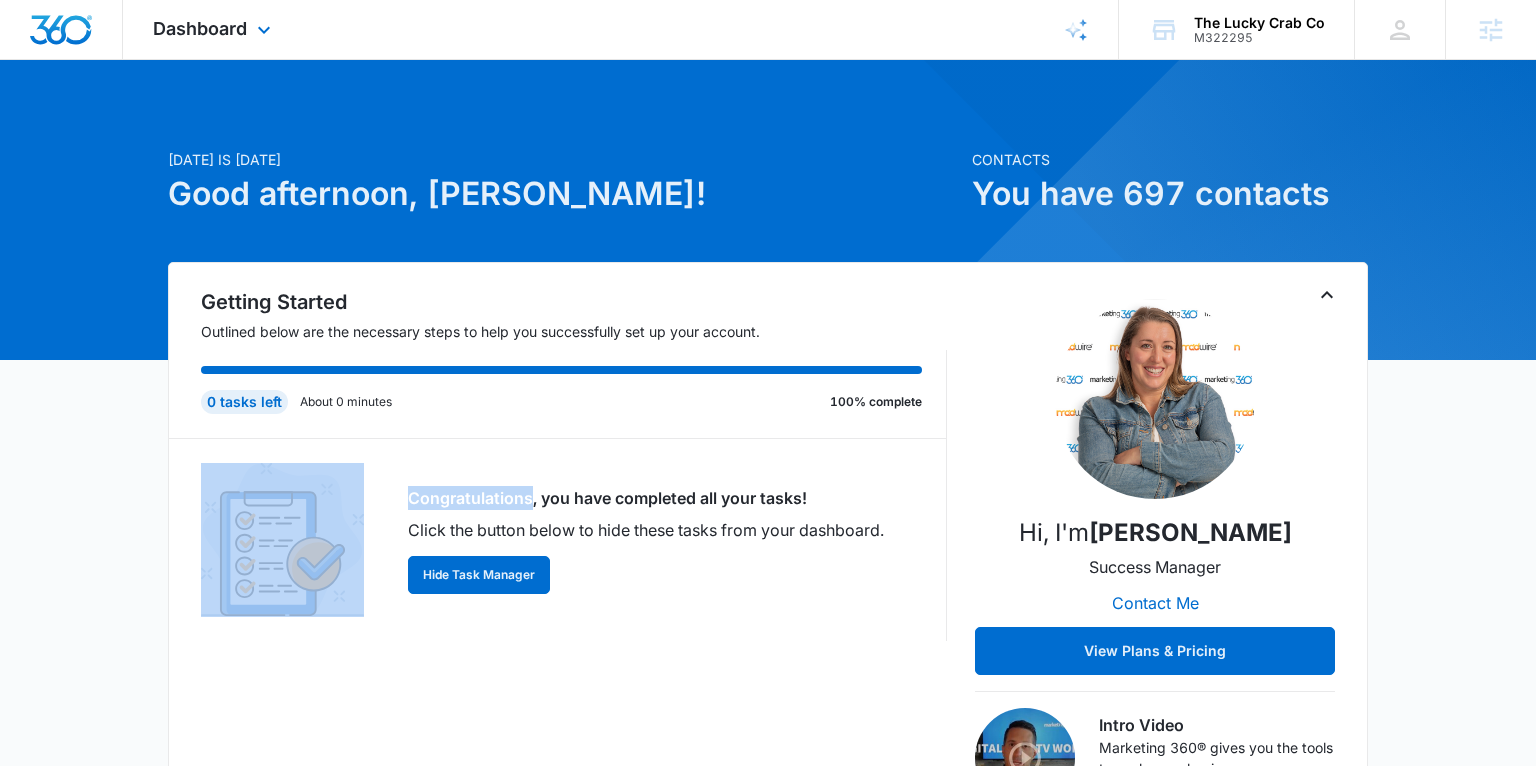 click on "Getting Started Outlined below are the necessary steps to help you successfully set up your account. 0 tasks left About 0 minutes 100% complete Congratulations, you have completed all your tasks! Click the button below to hide these tasks from your dashboard. Hide Task Manager" at bounding box center [574, 547] 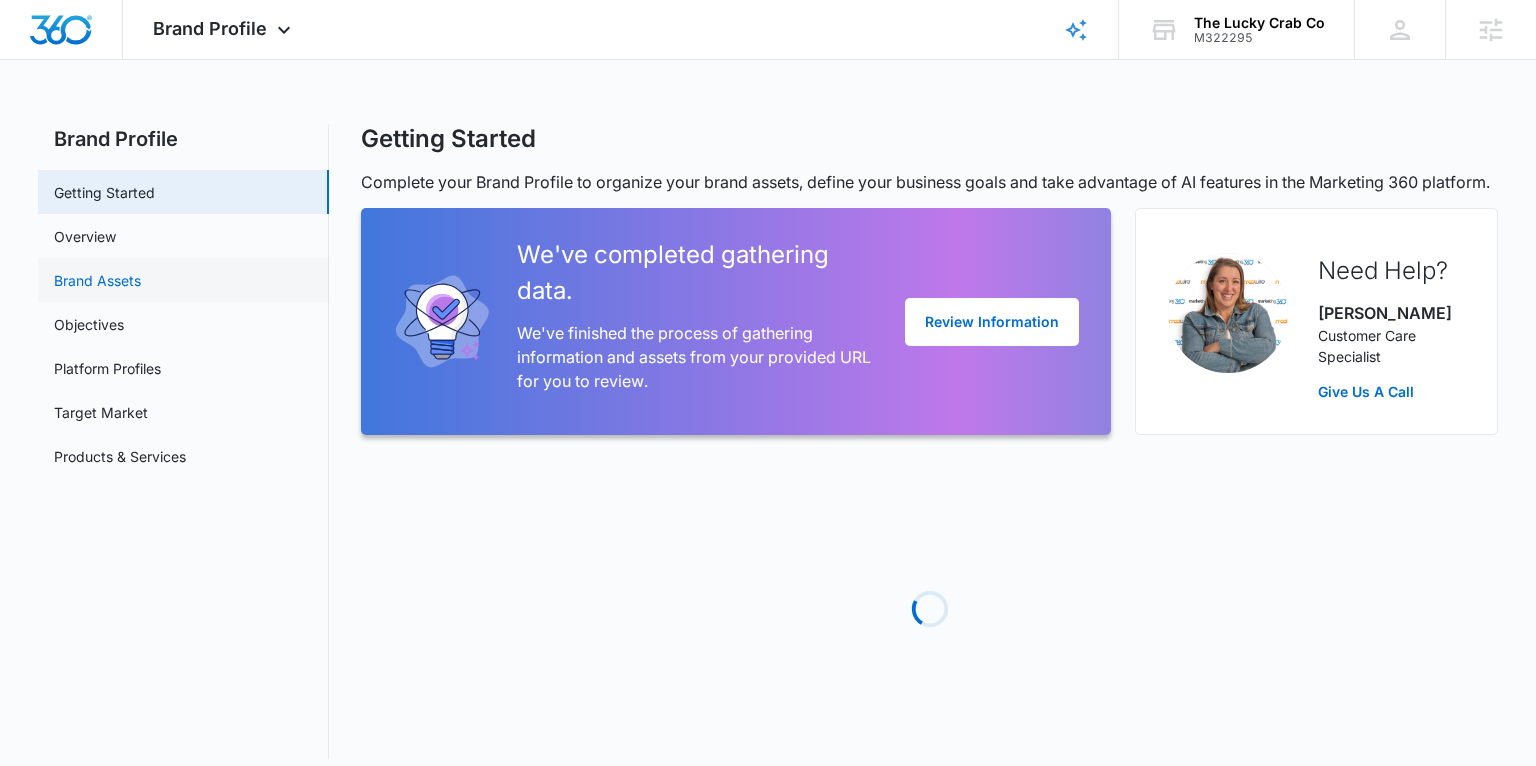 click on "Brand Assets" at bounding box center (97, 280) 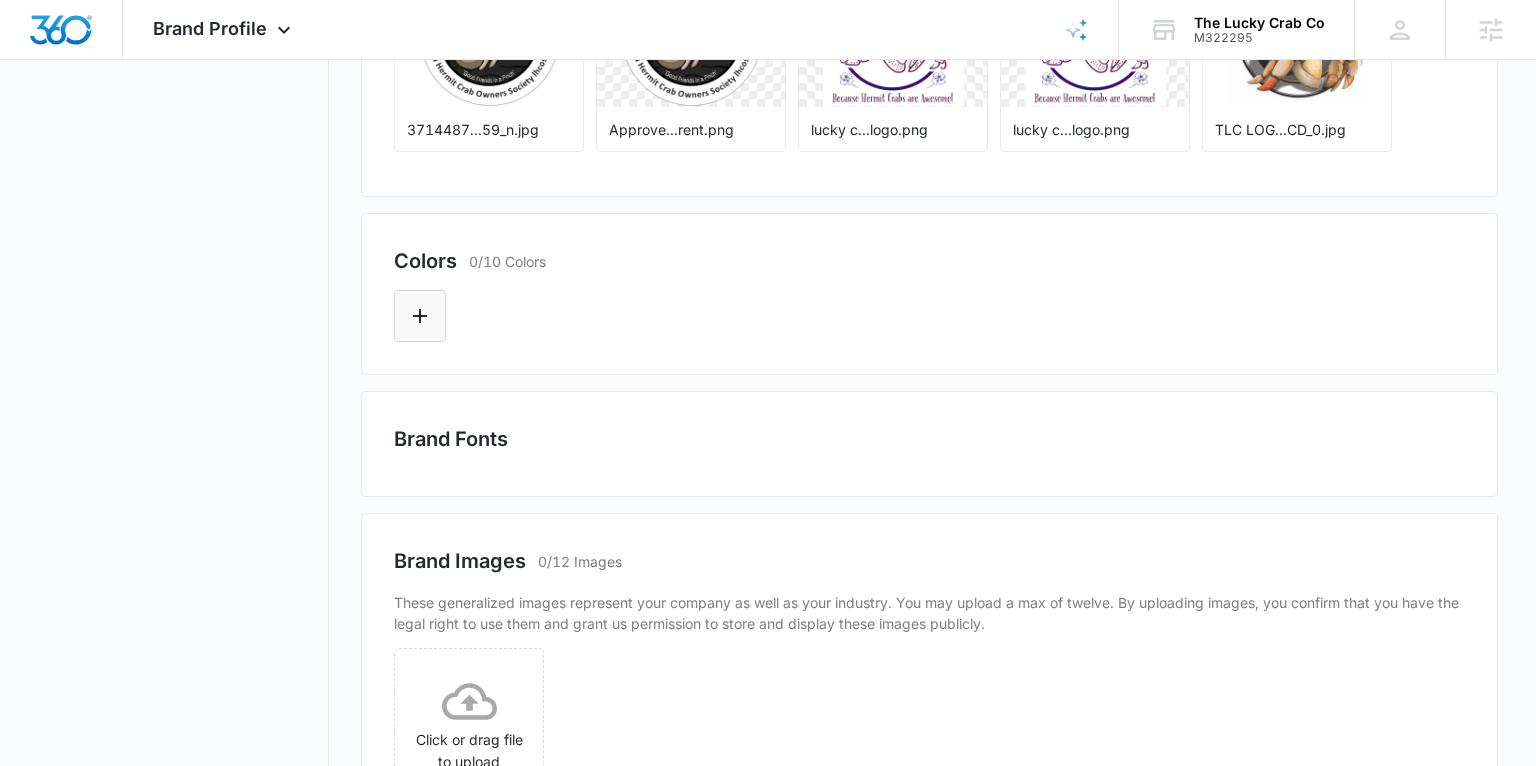 scroll, scrollTop: 244, scrollLeft: 0, axis: vertical 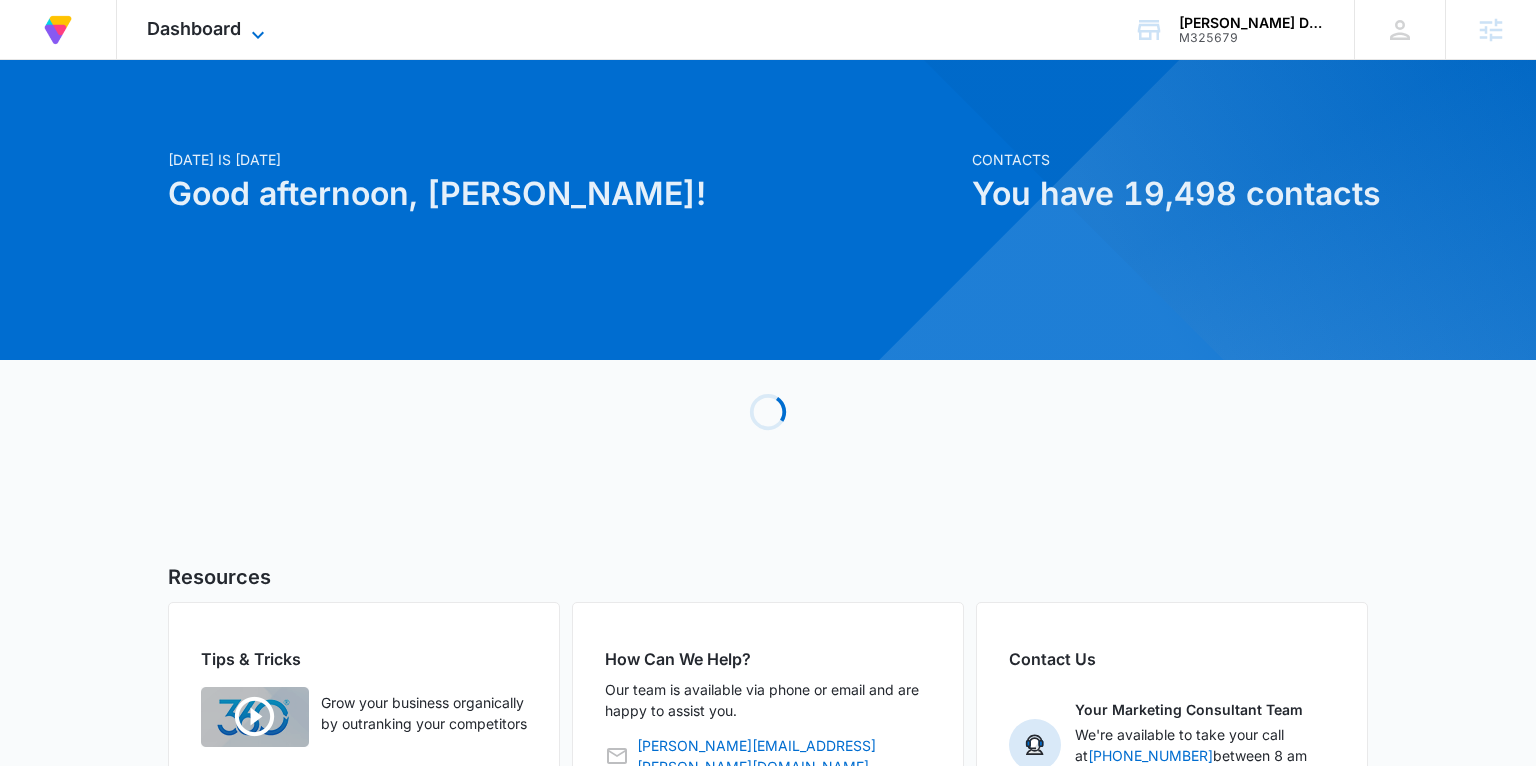 click on "Dashboard" at bounding box center (194, 28) 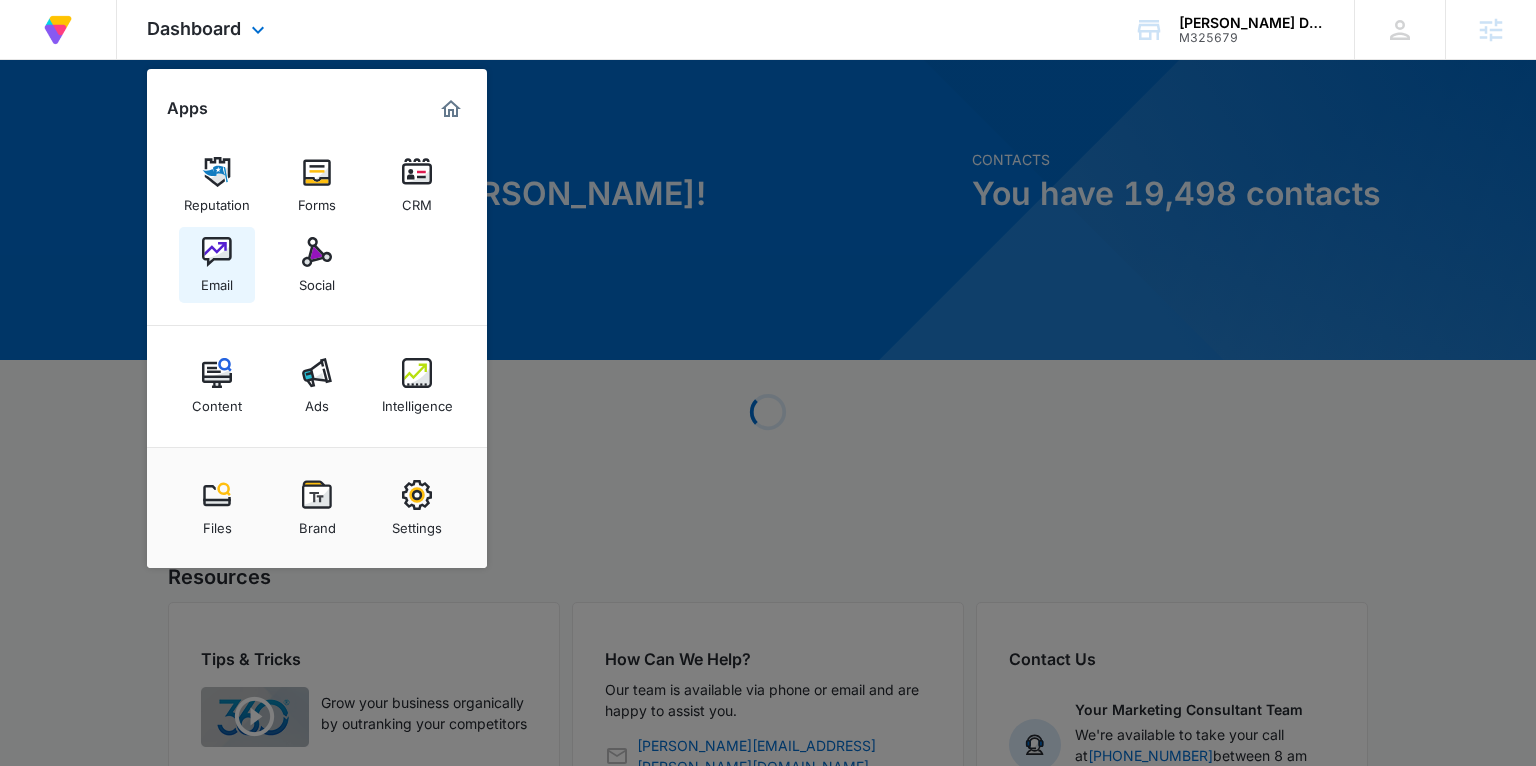click on "Email" at bounding box center (217, 265) 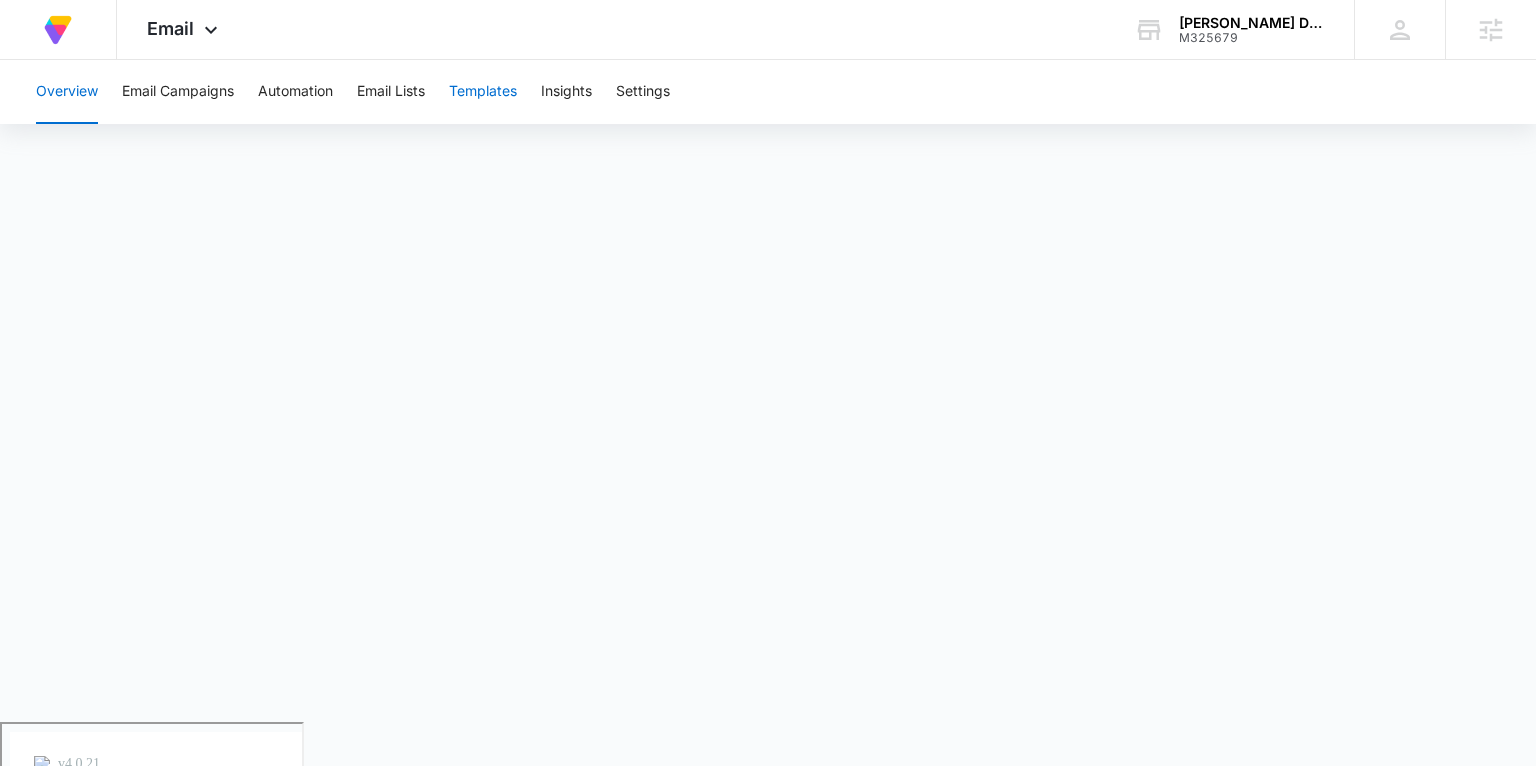 click on "Templates" at bounding box center (483, 92) 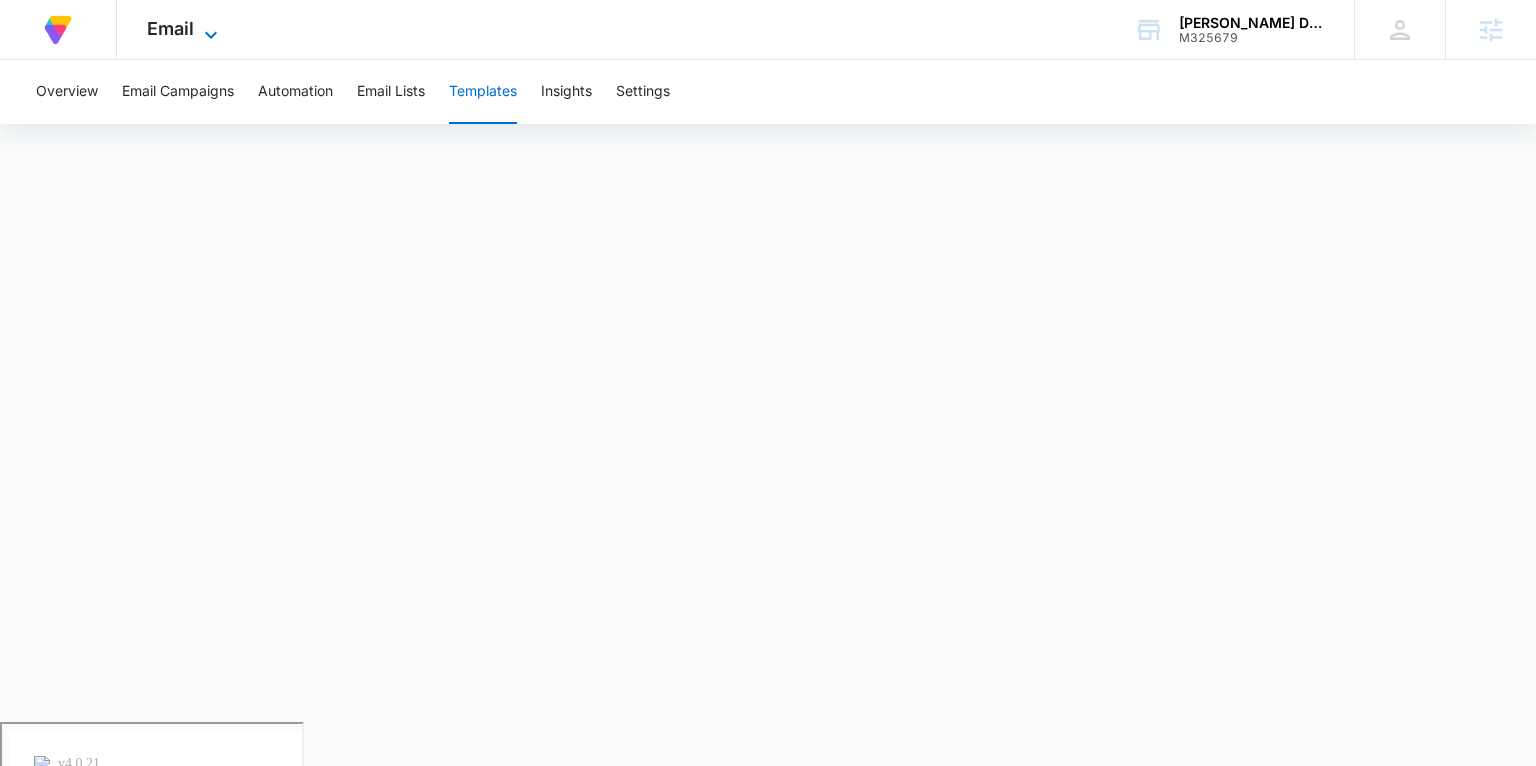 click on "Email" at bounding box center (170, 28) 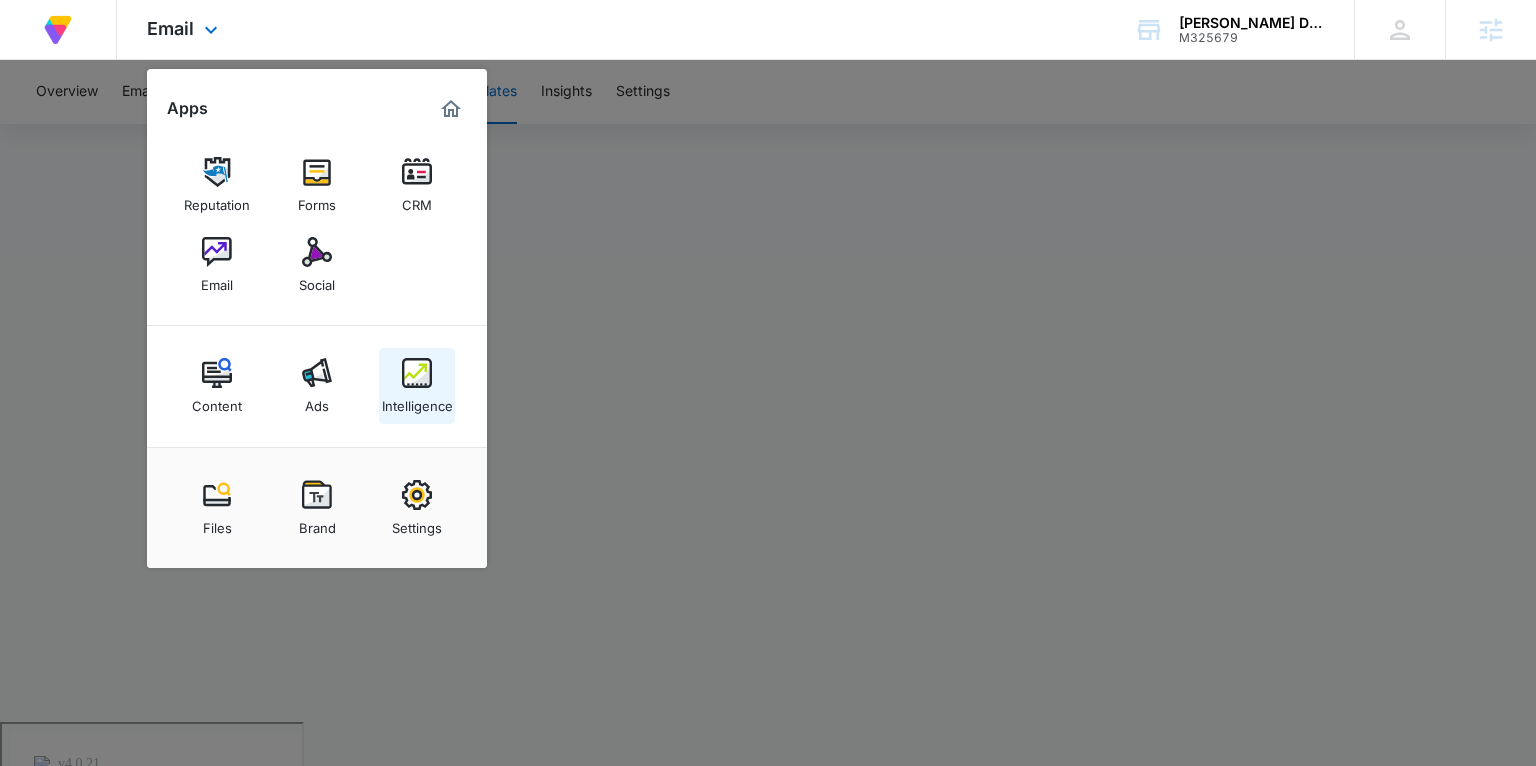 click on "Intelligence" at bounding box center [417, 386] 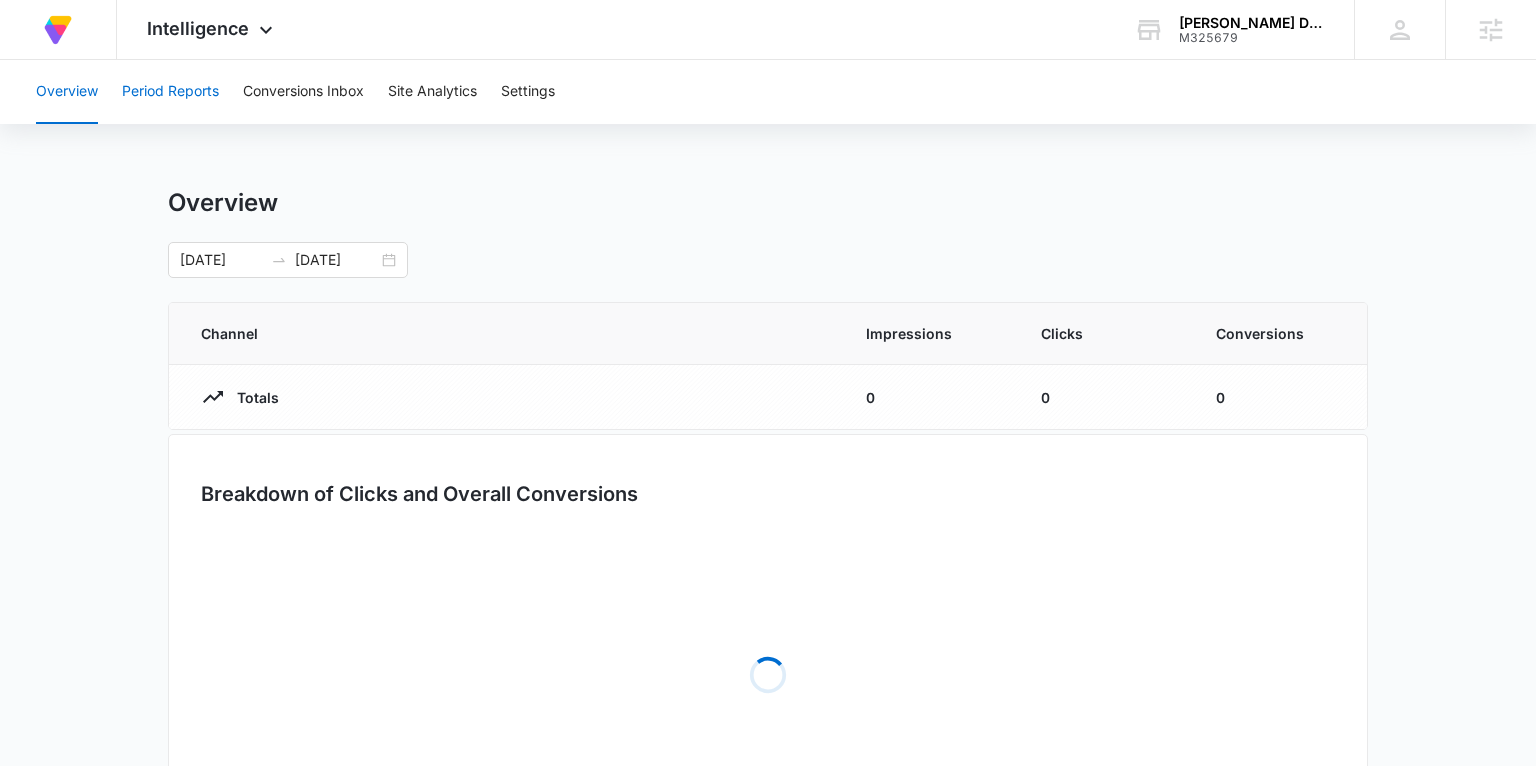 click on "Period Reports" at bounding box center [170, 92] 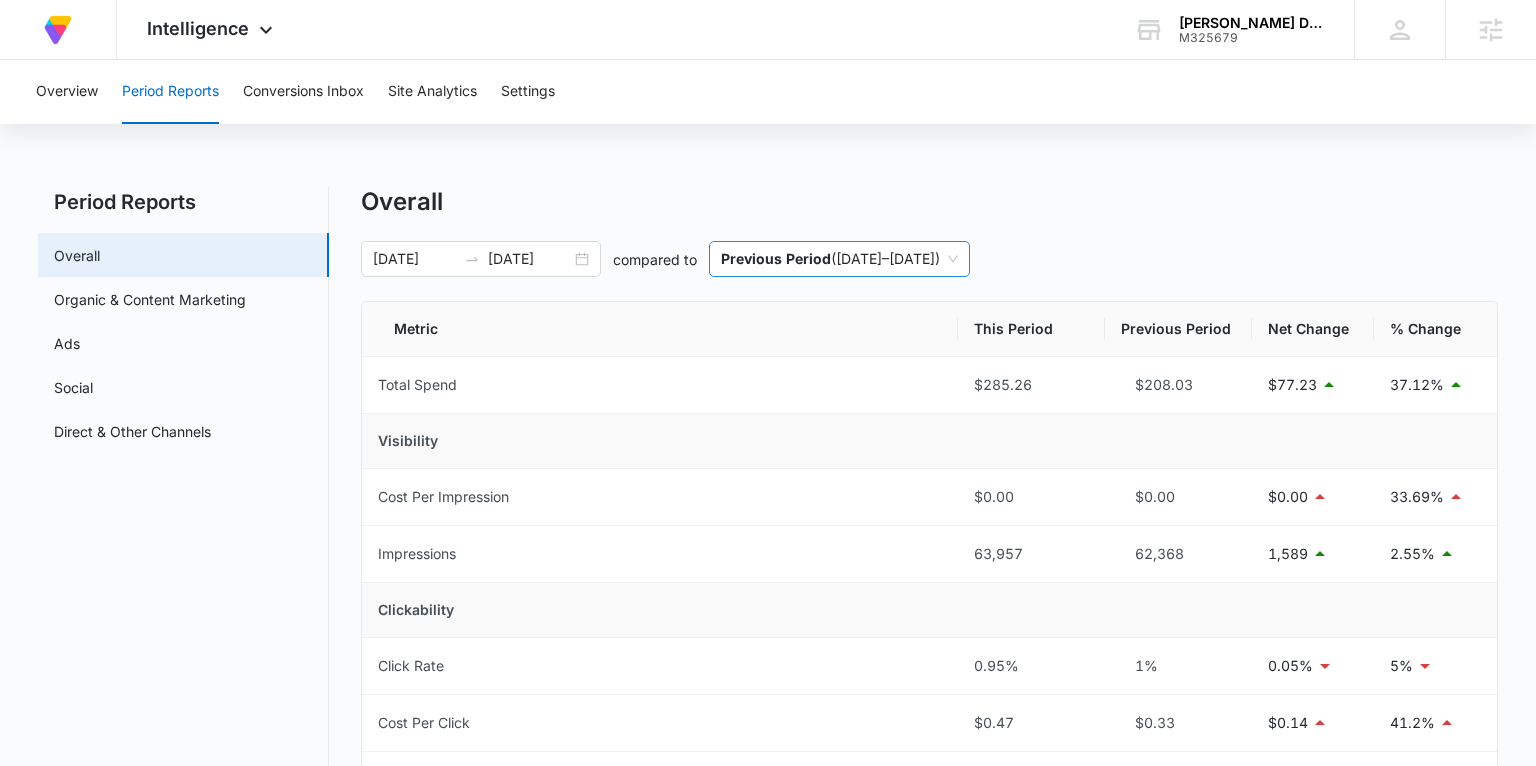 scroll, scrollTop: 0, scrollLeft: 0, axis: both 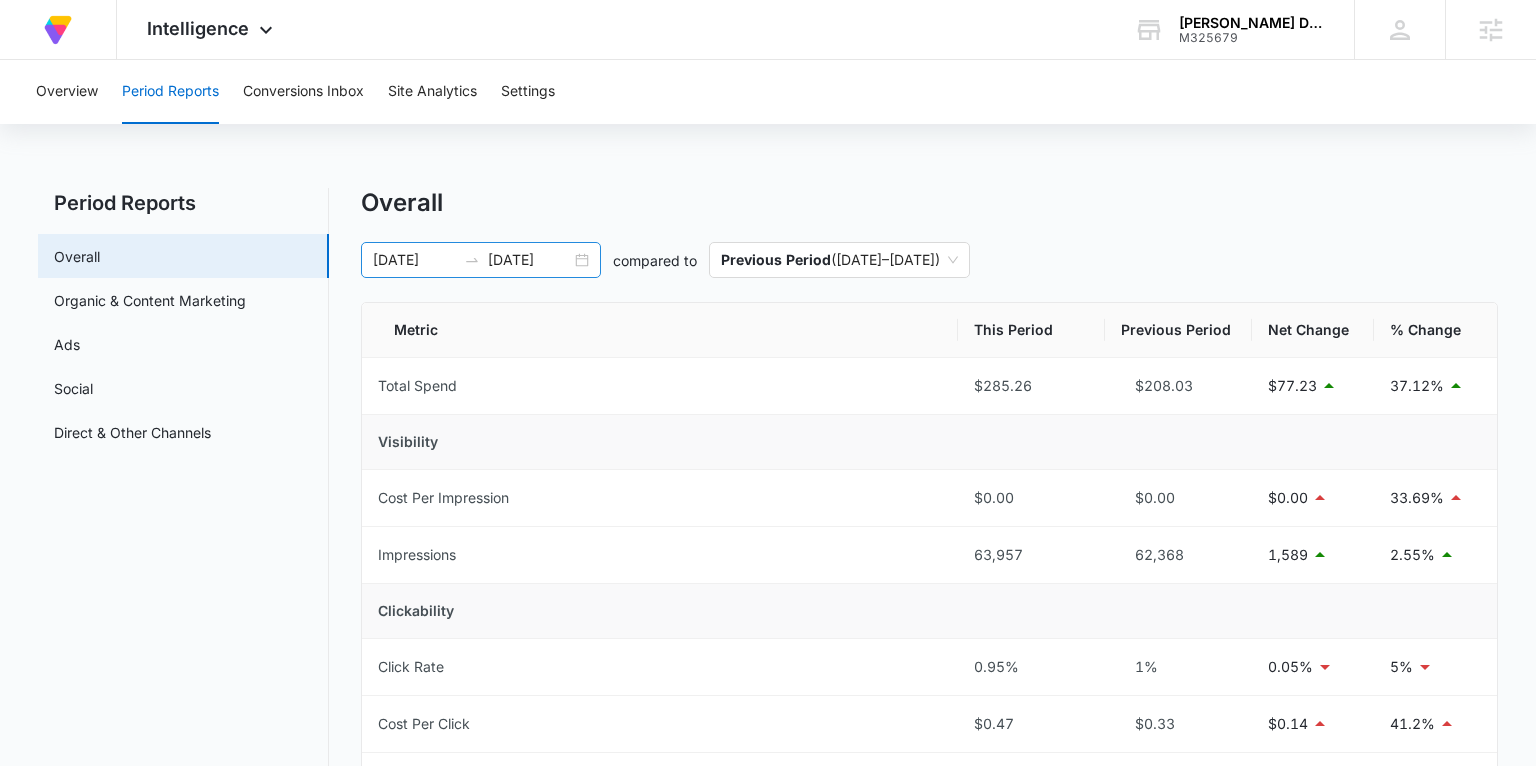 click on "06/25/2025 07/02/2025" at bounding box center [481, 260] 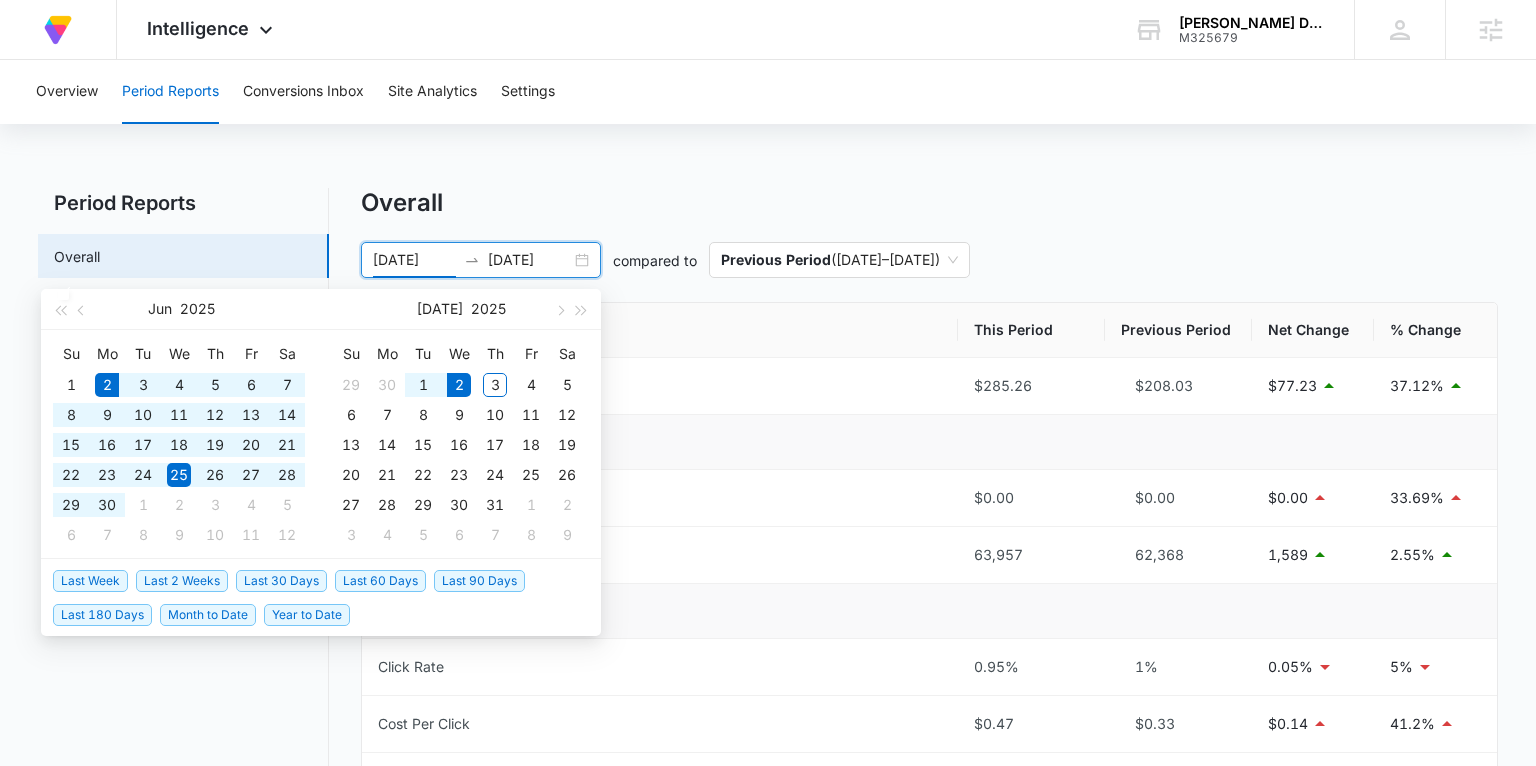 click on "Last 30 Days" at bounding box center (281, 581) 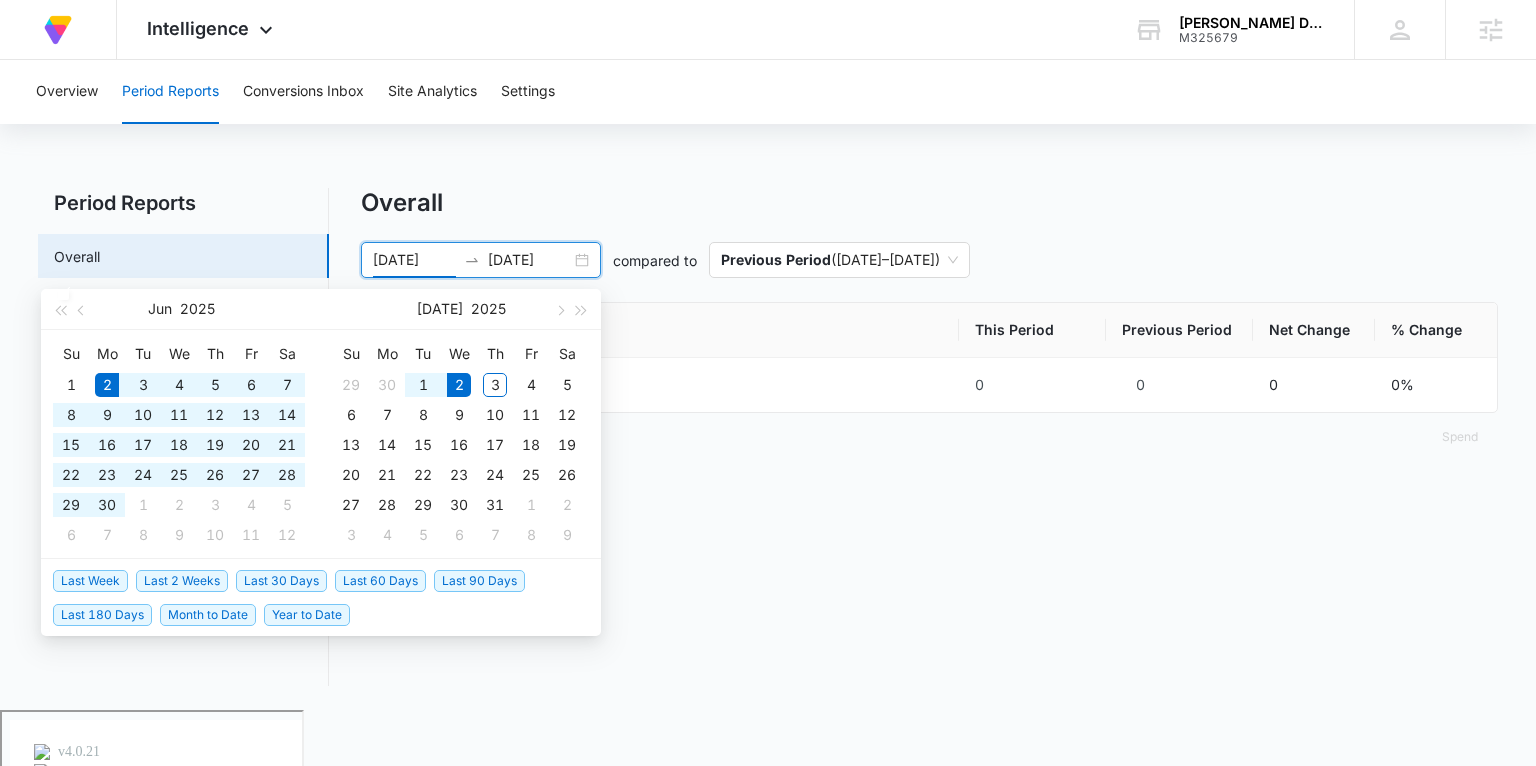 type on "06/02/2025" 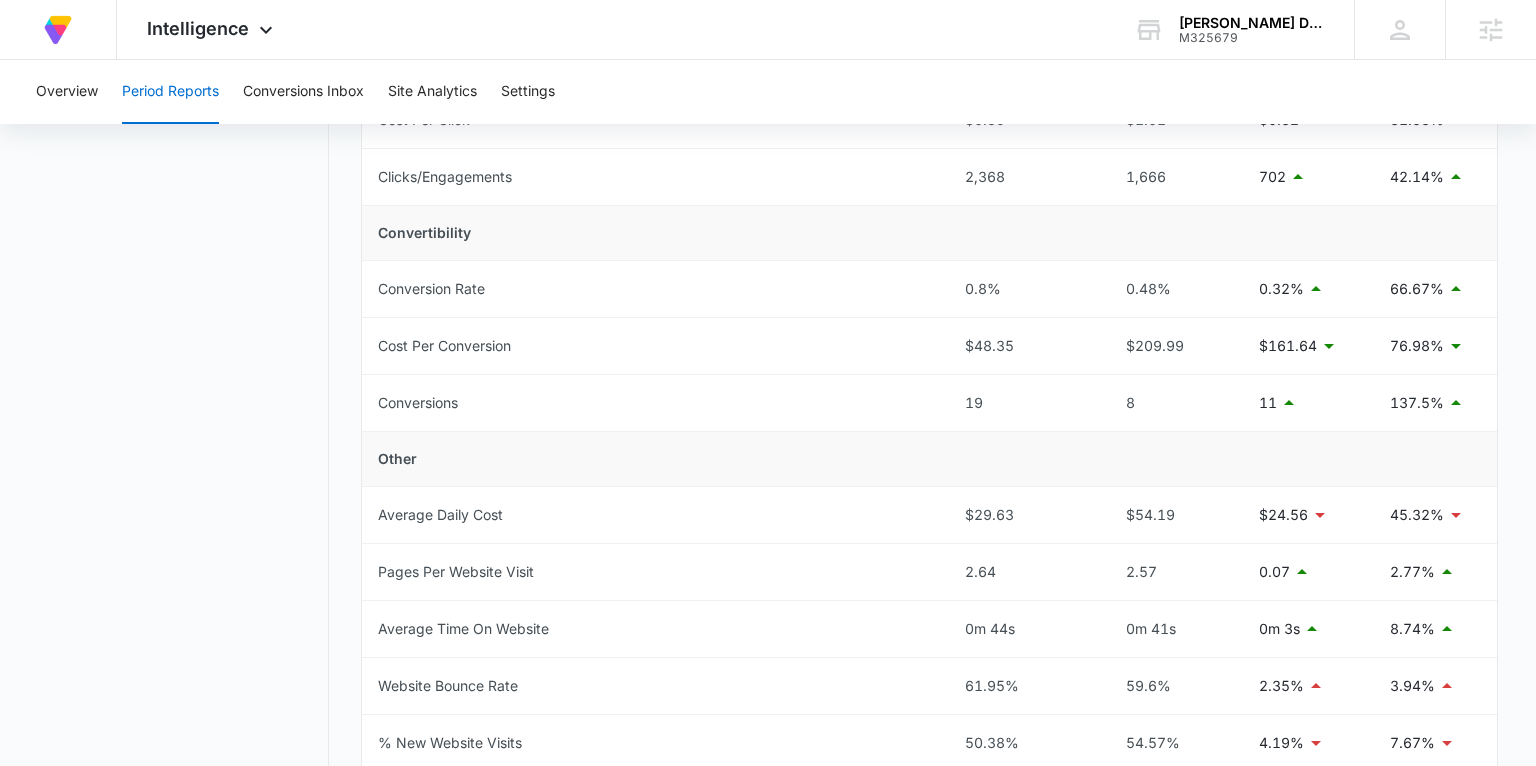 scroll, scrollTop: 614, scrollLeft: 0, axis: vertical 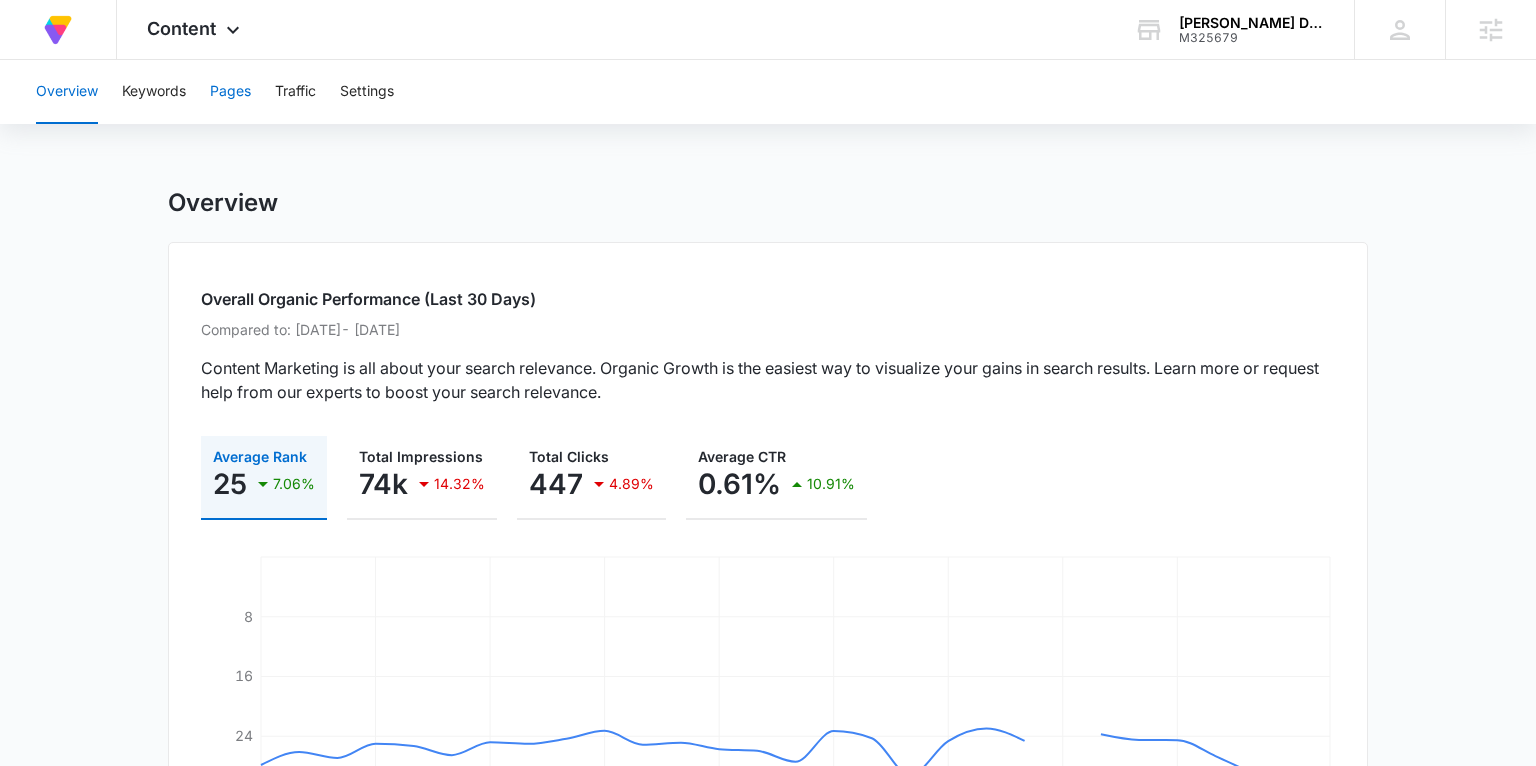 click on "Pages" at bounding box center (230, 92) 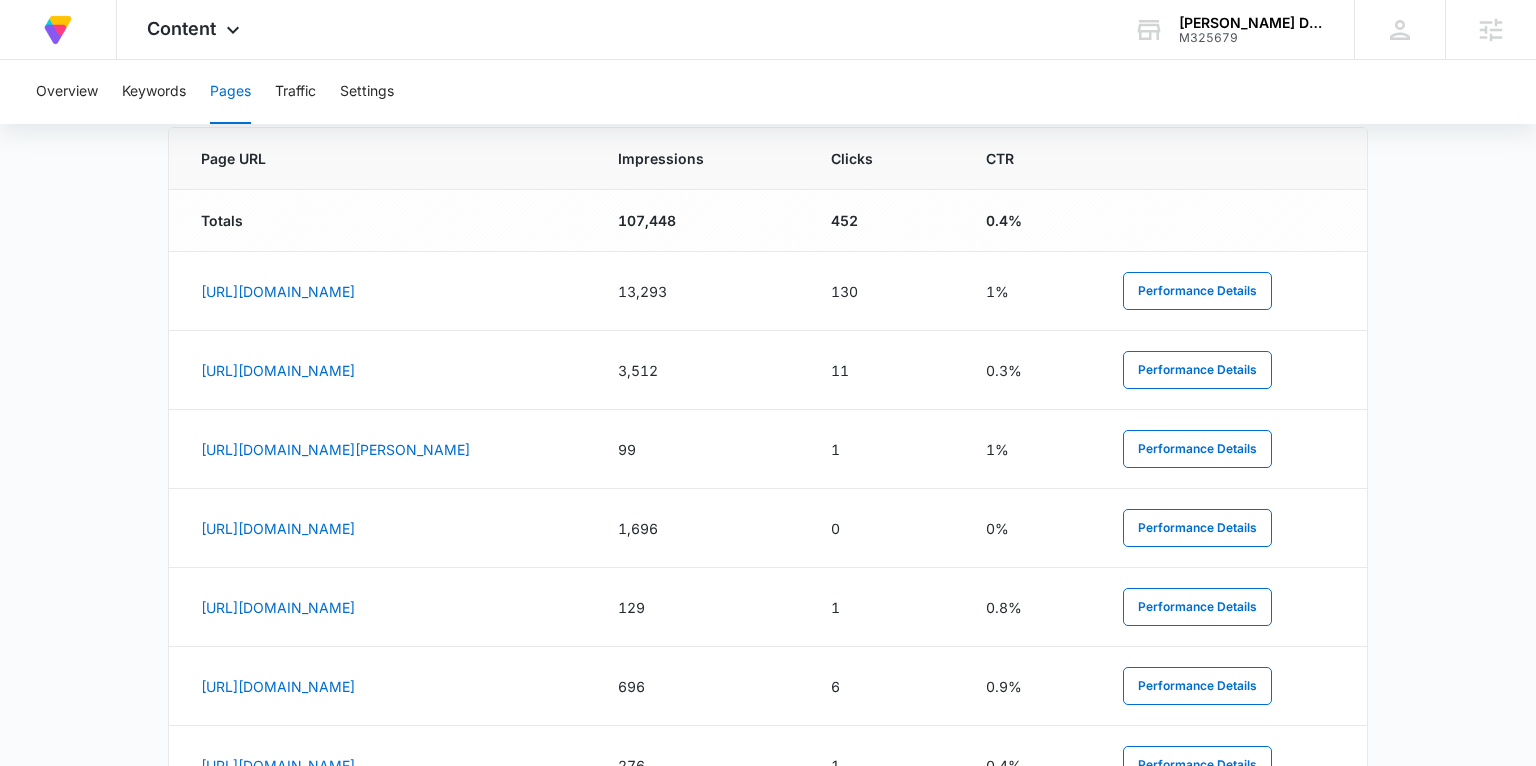 scroll, scrollTop: 892, scrollLeft: 0, axis: vertical 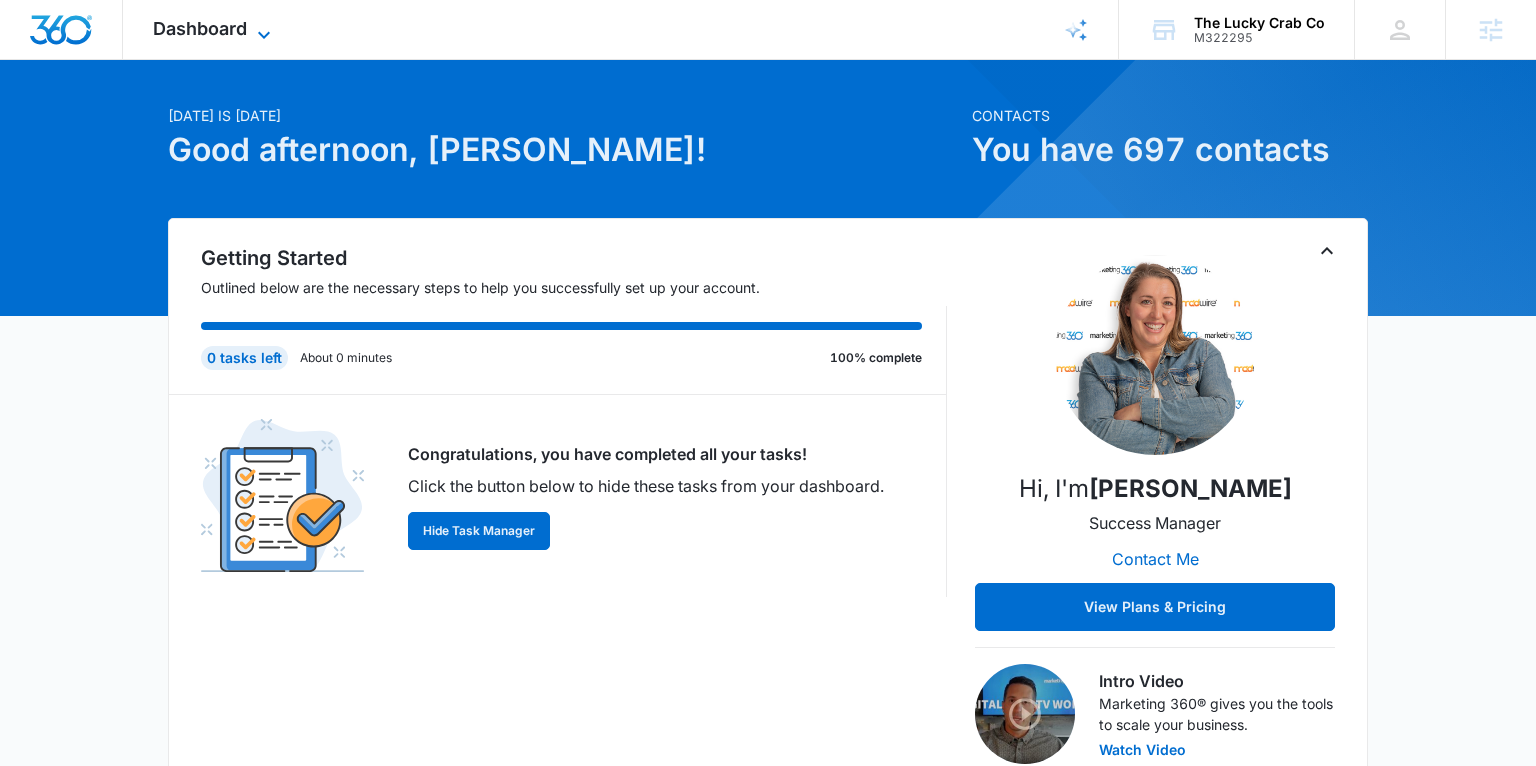 click 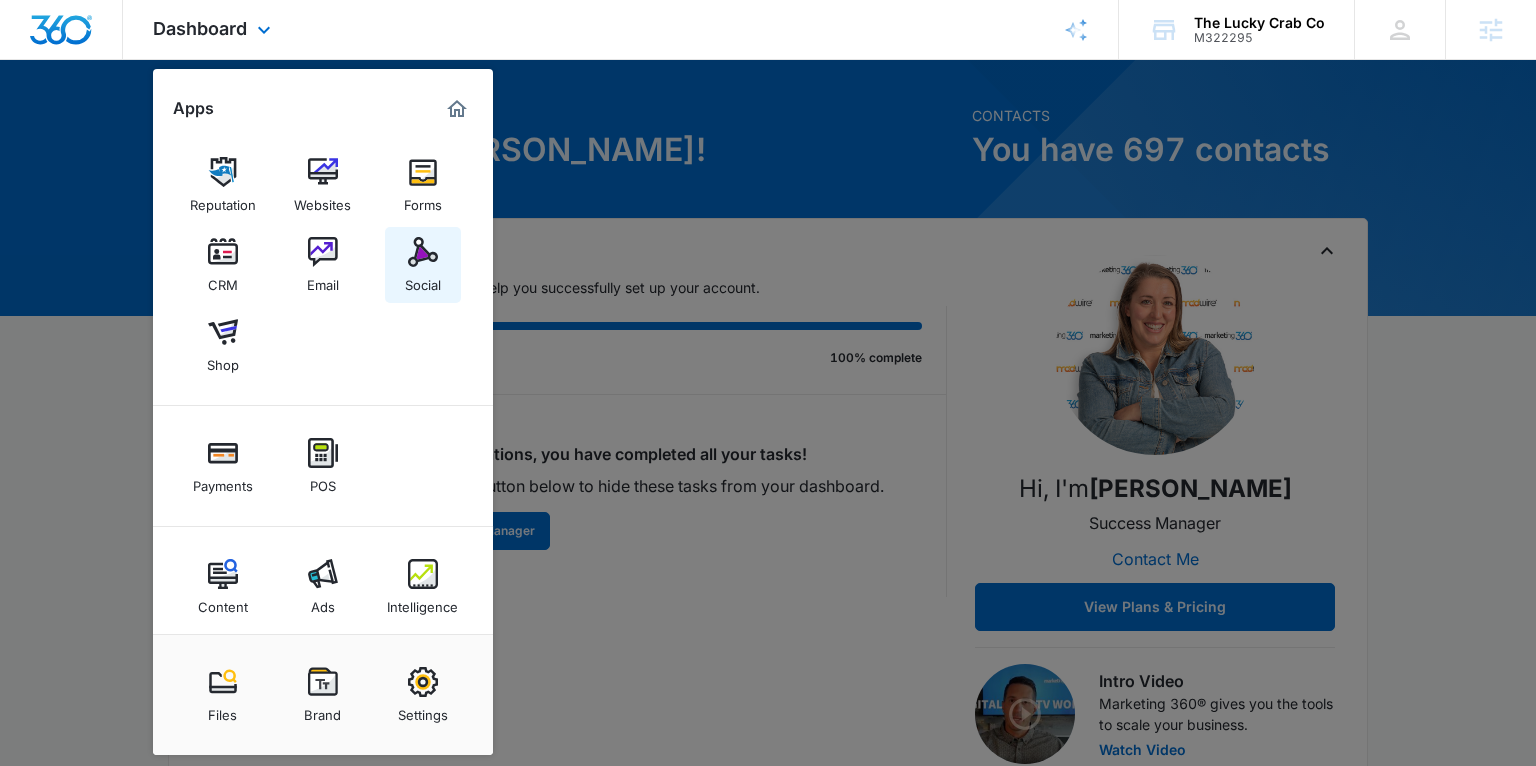 click at bounding box center (423, 252) 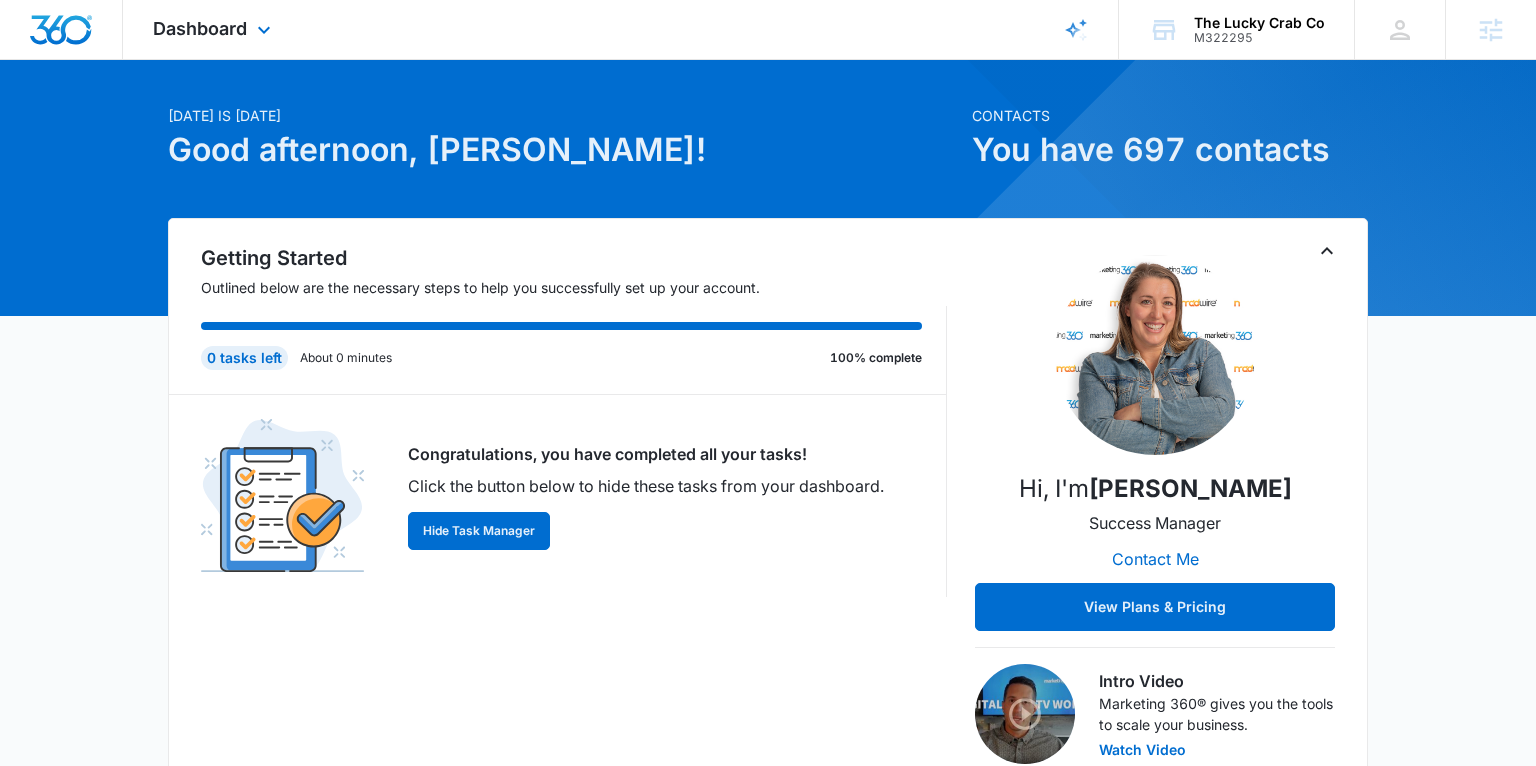 scroll, scrollTop: 0, scrollLeft: 0, axis: both 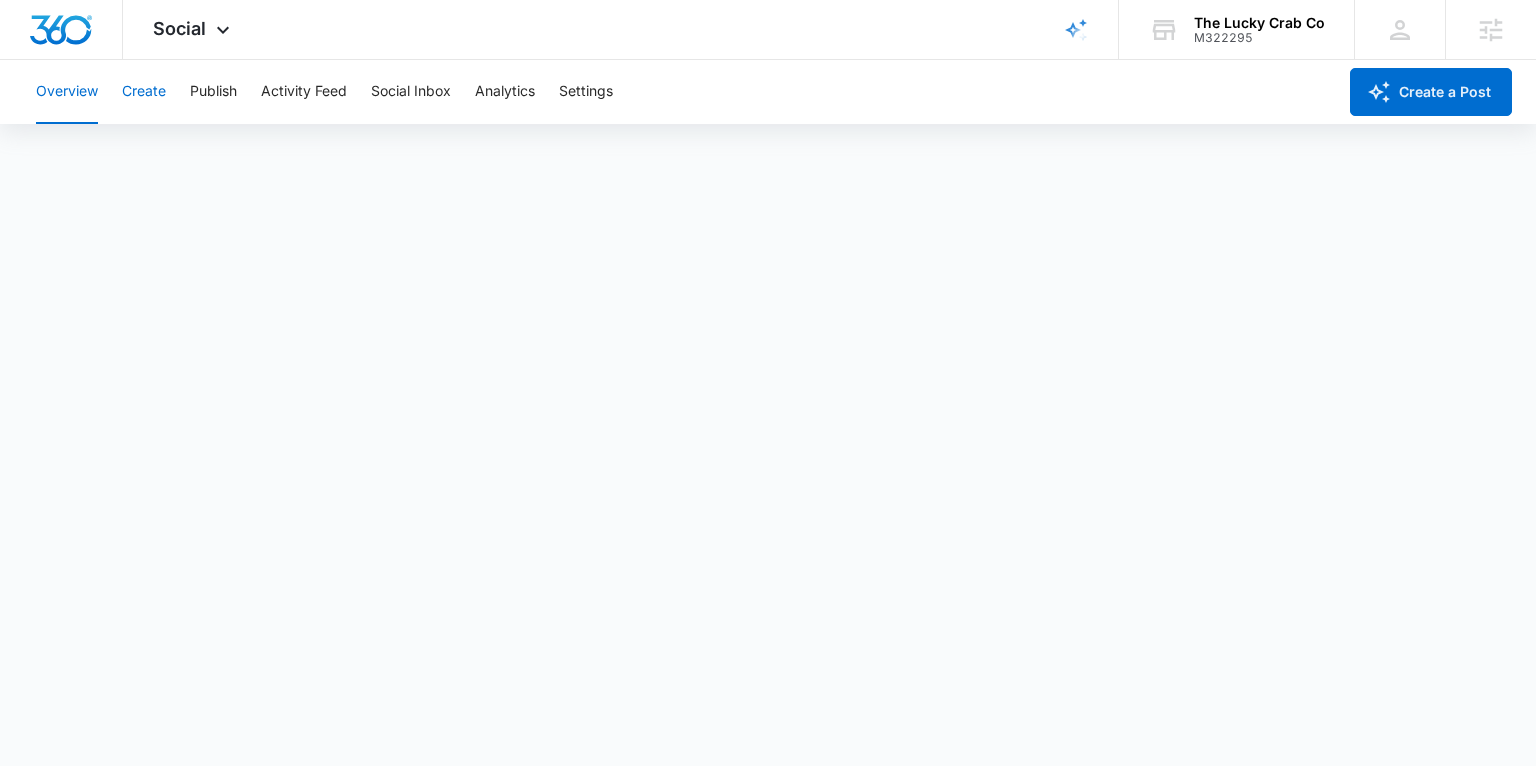 click on "Create" at bounding box center (144, 92) 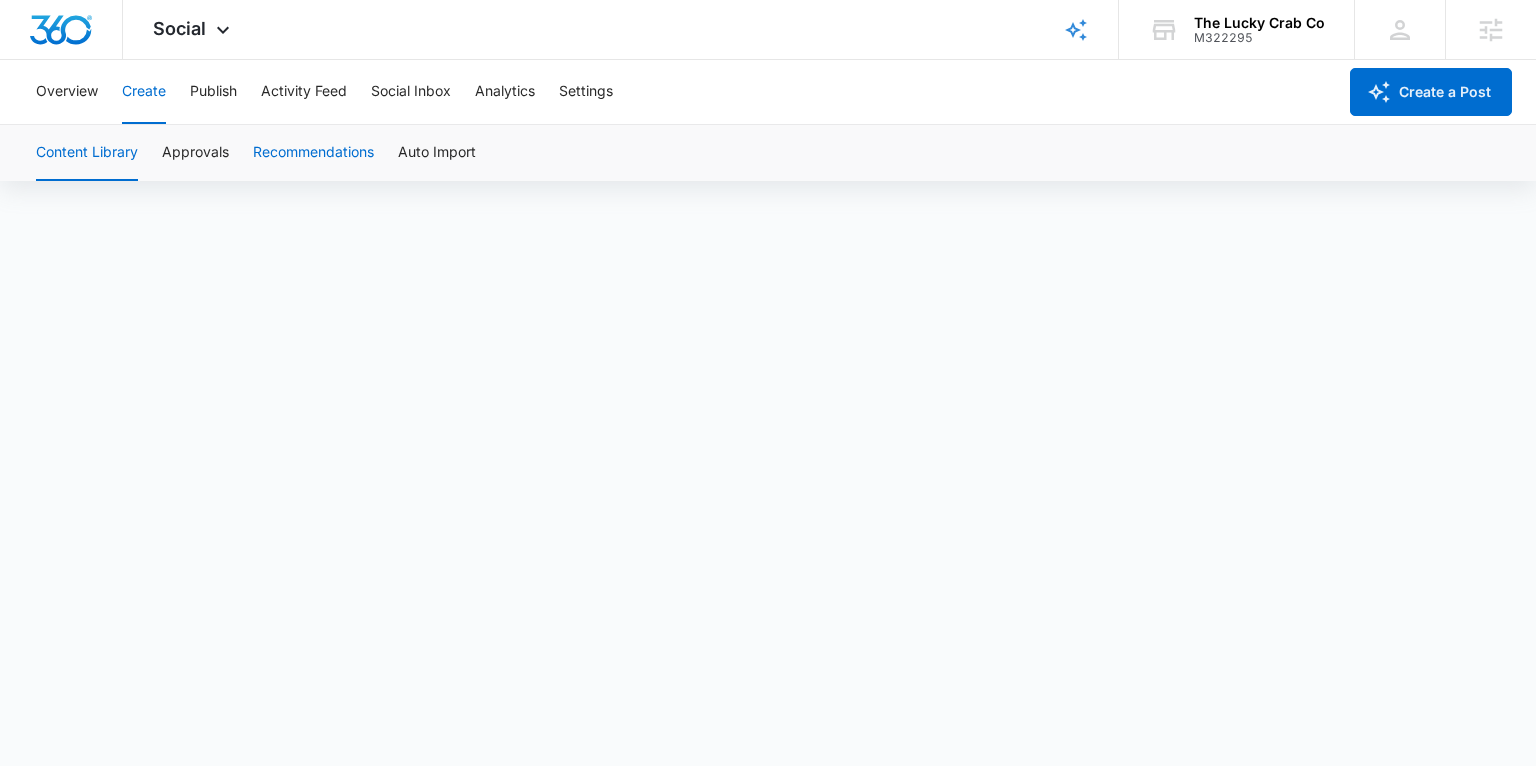 scroll, scrollTop: 14, scrollLeft: 0, axis: vertical 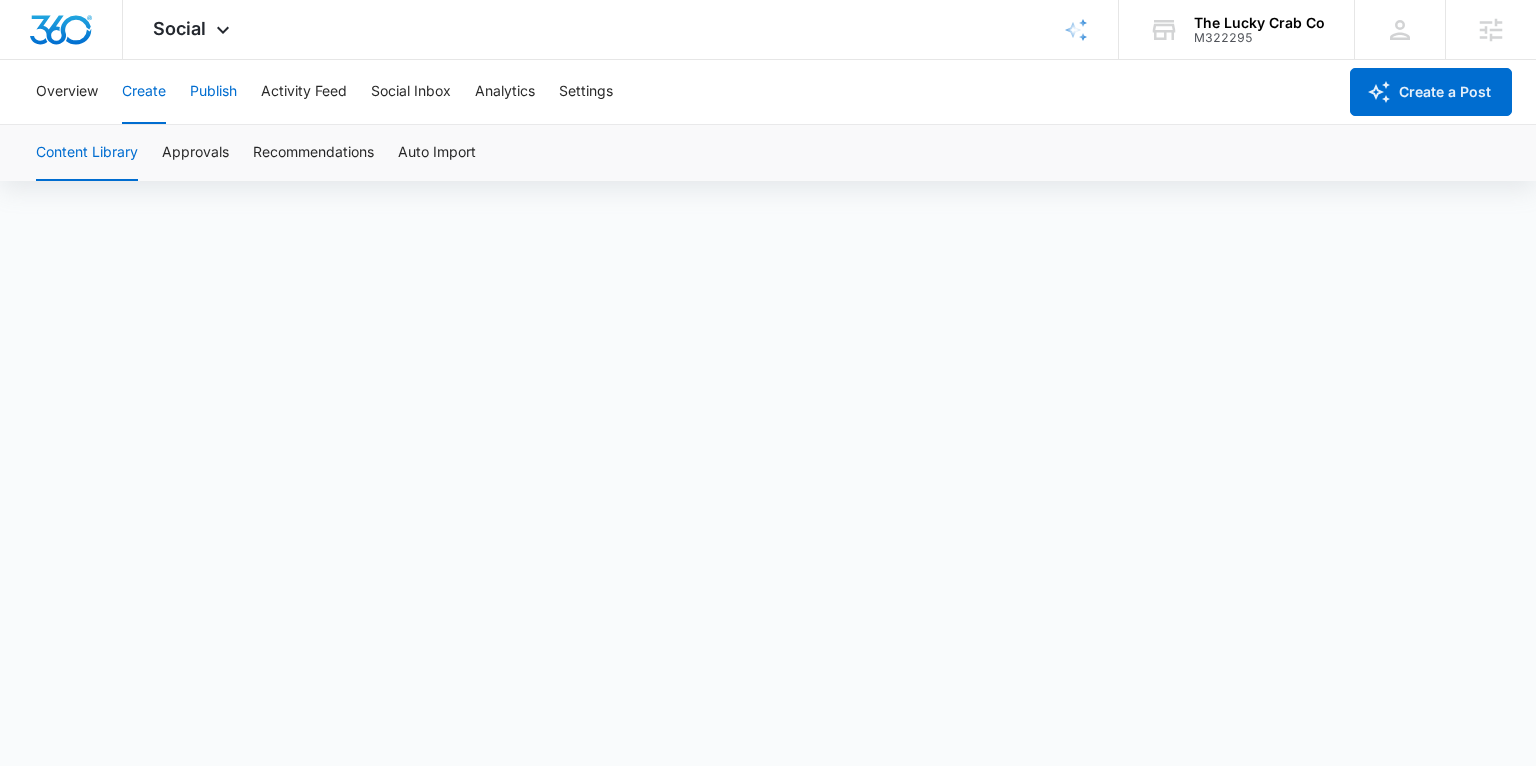 click on "Publish" at bounding box center (213, 92) 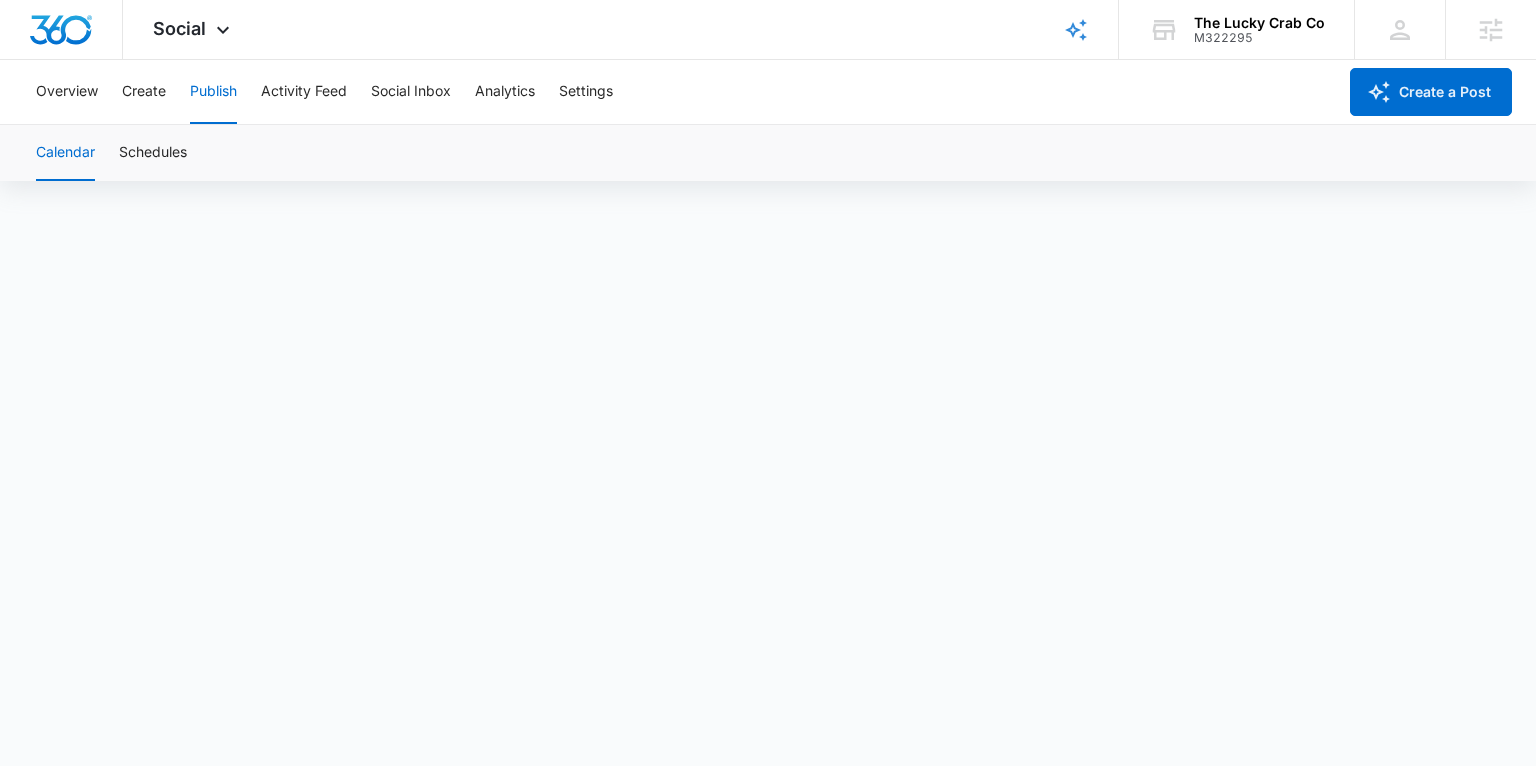 scroll, scrollTop: 14, scrollLeft: 0, axis: vertical 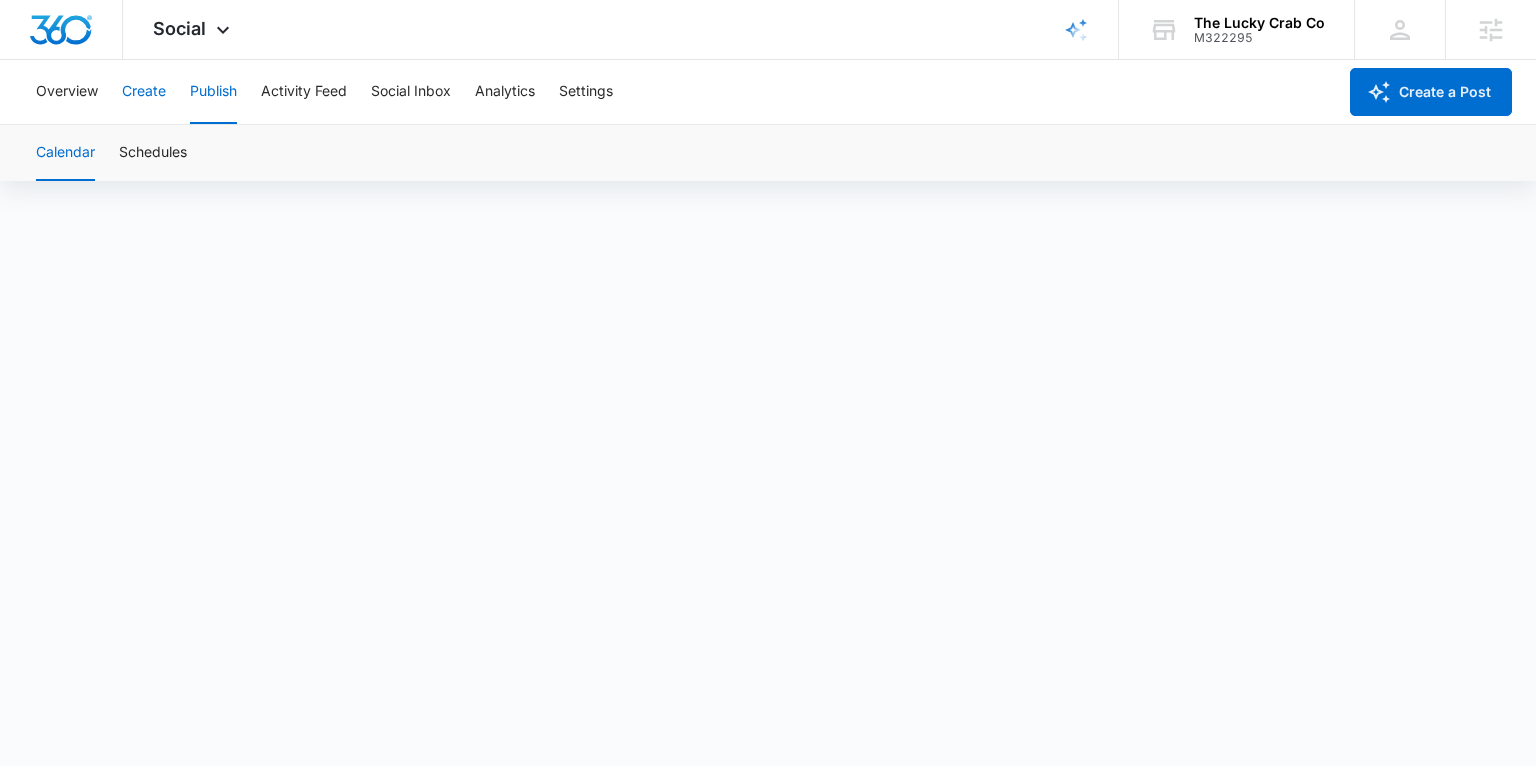 click on "Create" at bounding box center [144, 92] 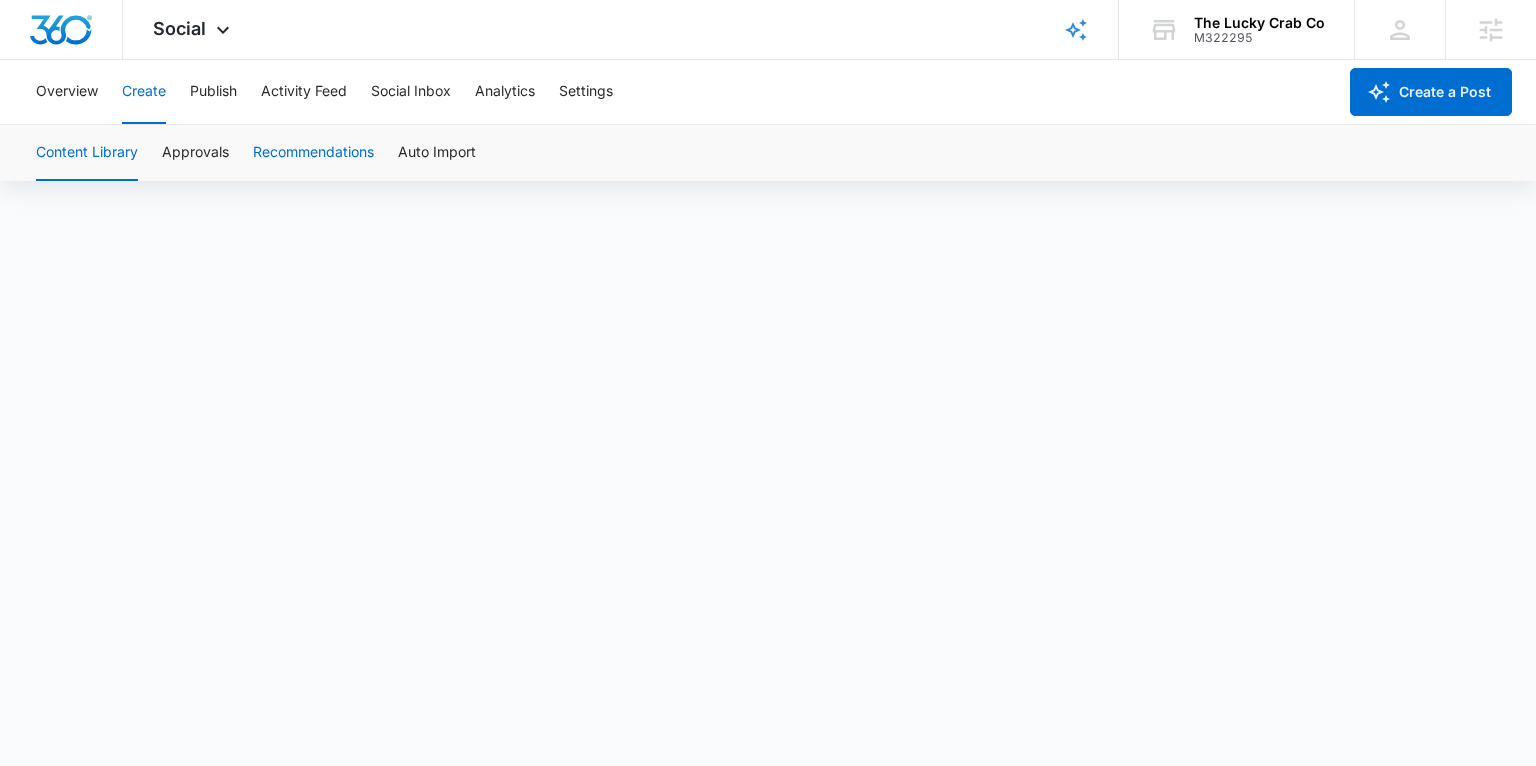 scroll, scrollTop: 0, scrollLeft: 0, axis: both 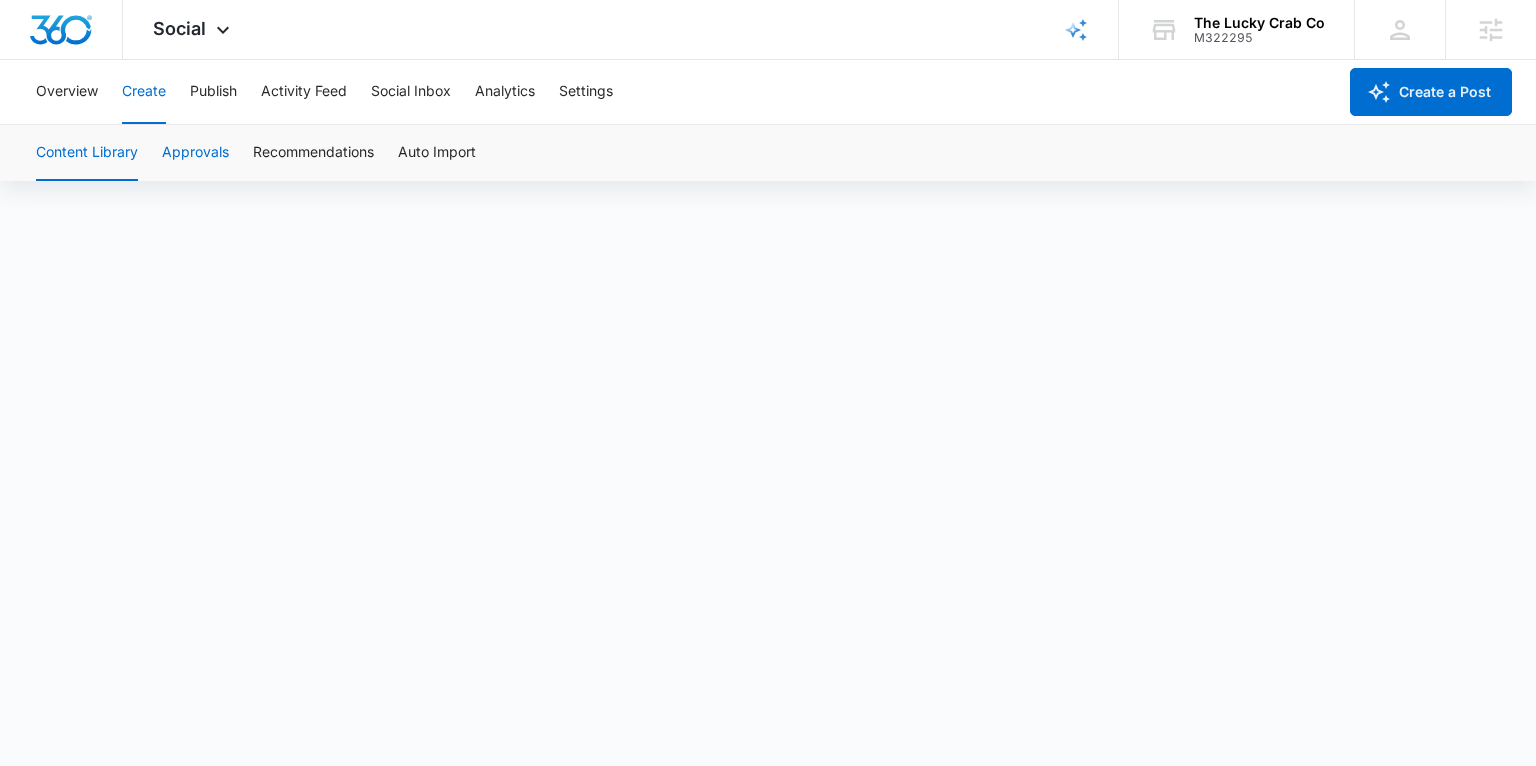 click on "Approvals" at bounding box center (195, 153) 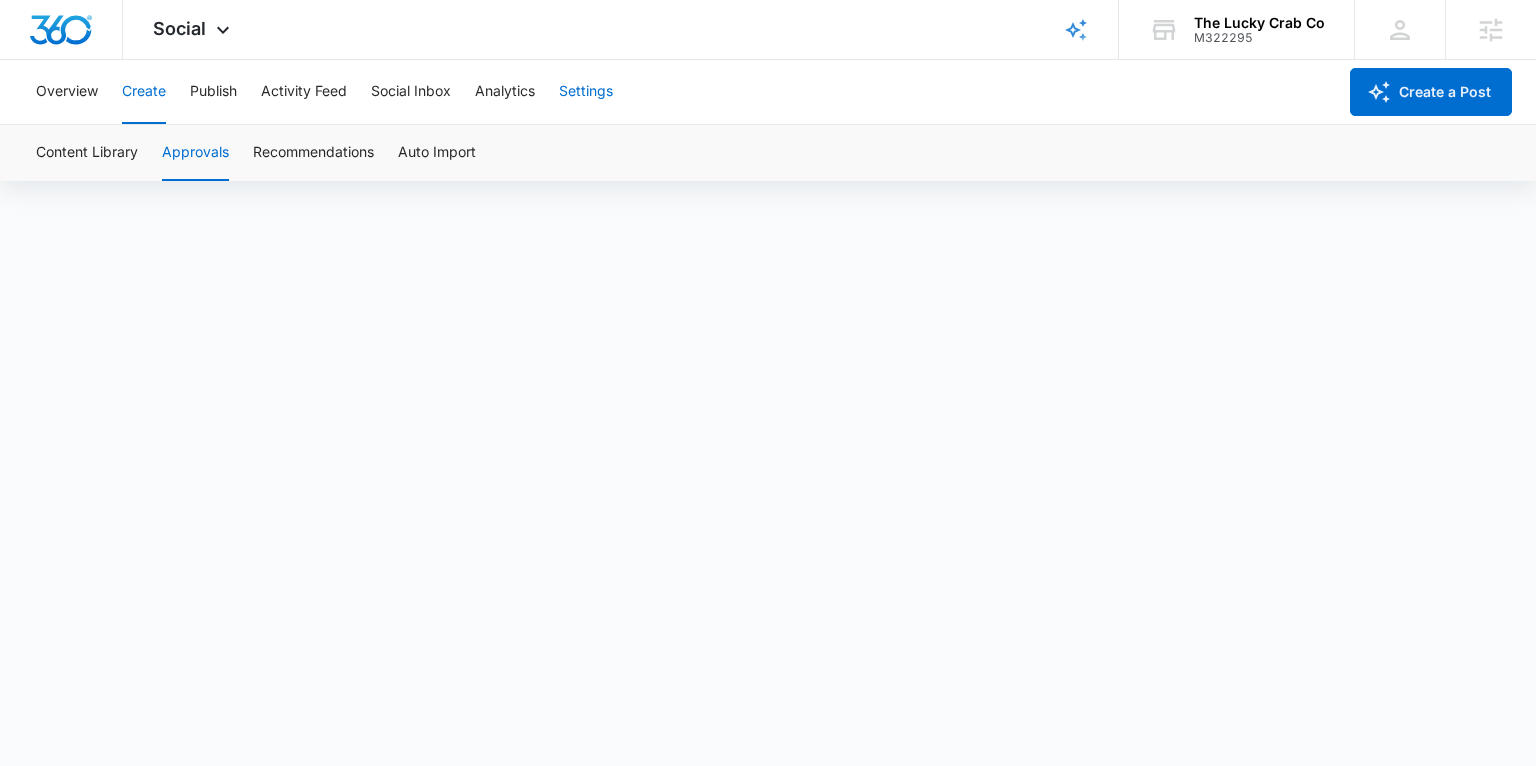 click on "Settings" at bounding box center (586, 92) 